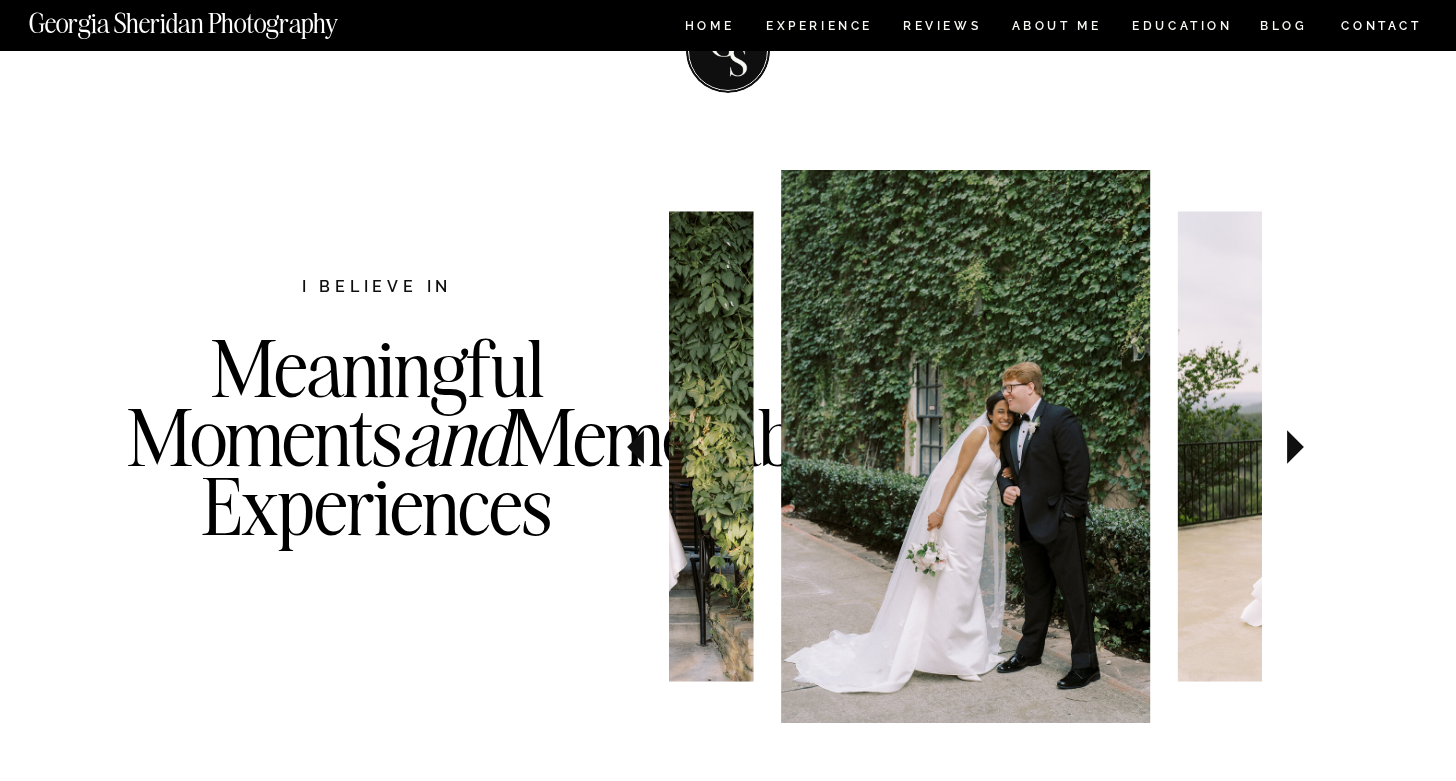 scroll, scrollTop: 724, scrollLeft: 0, axis: vertical 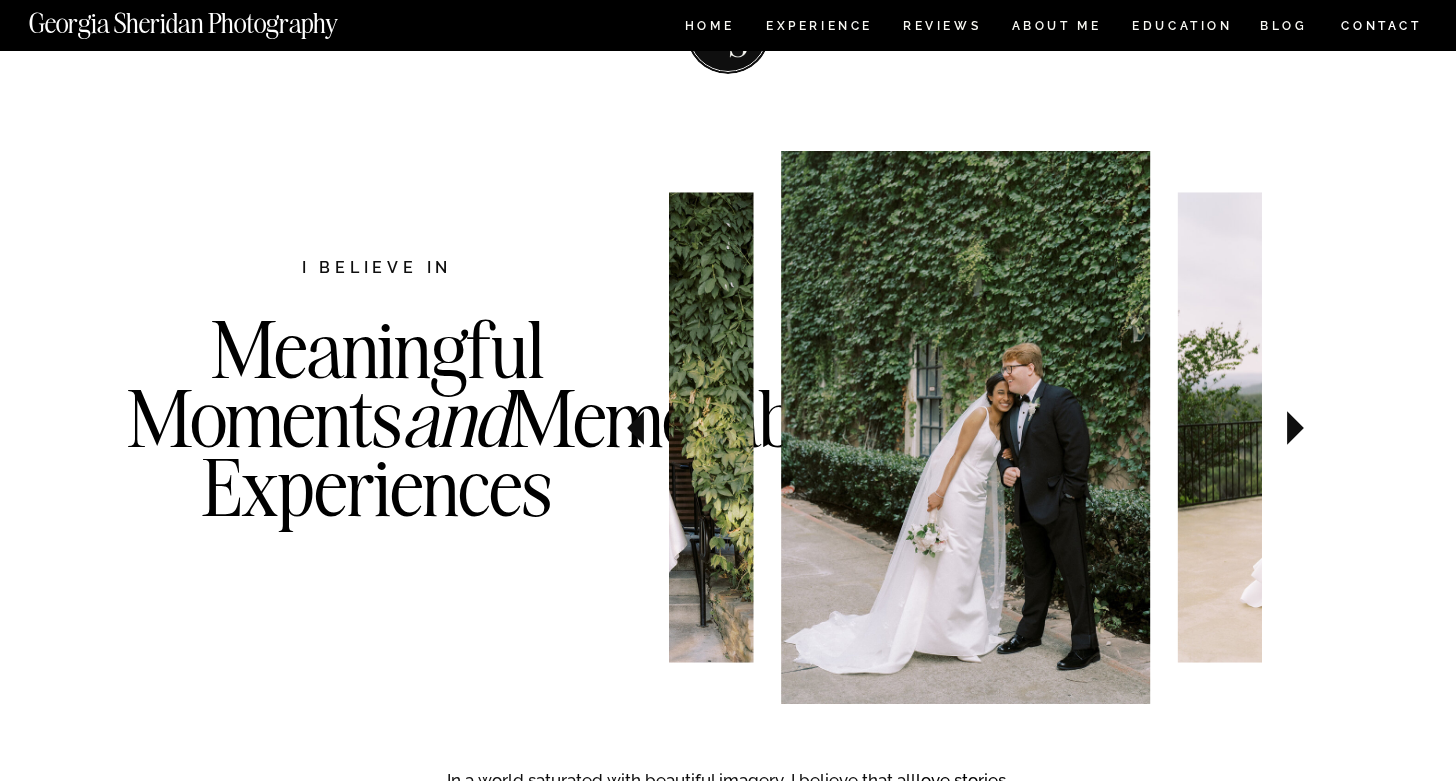 click 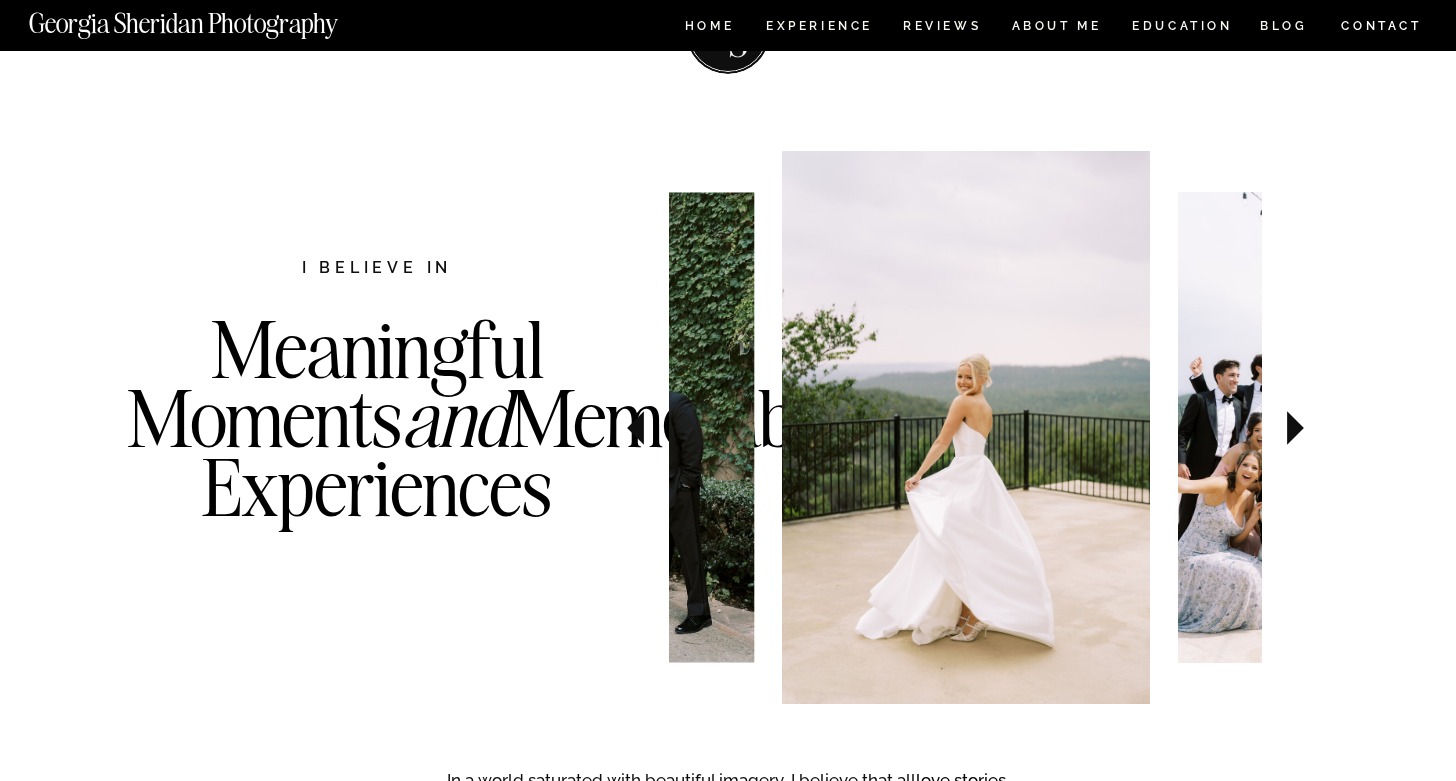 click 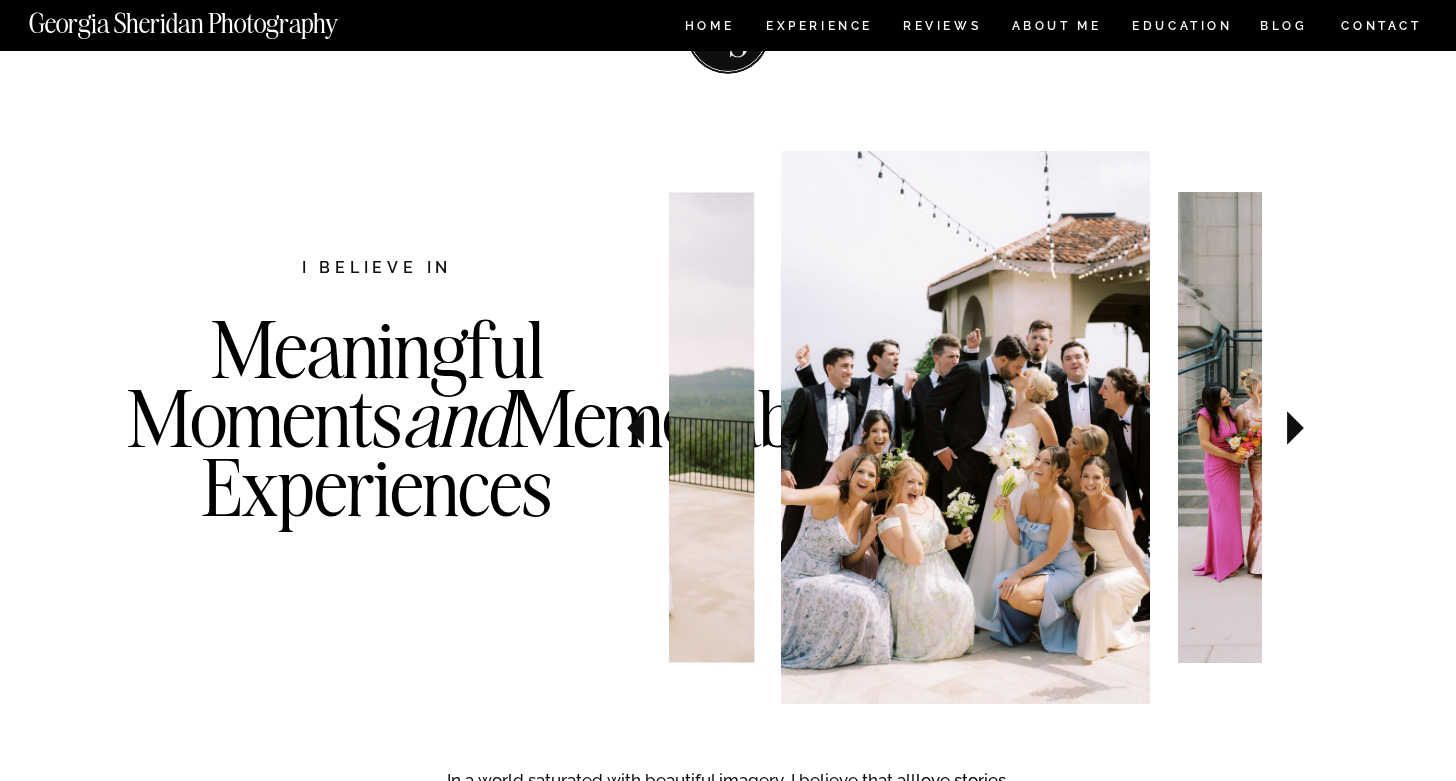 click 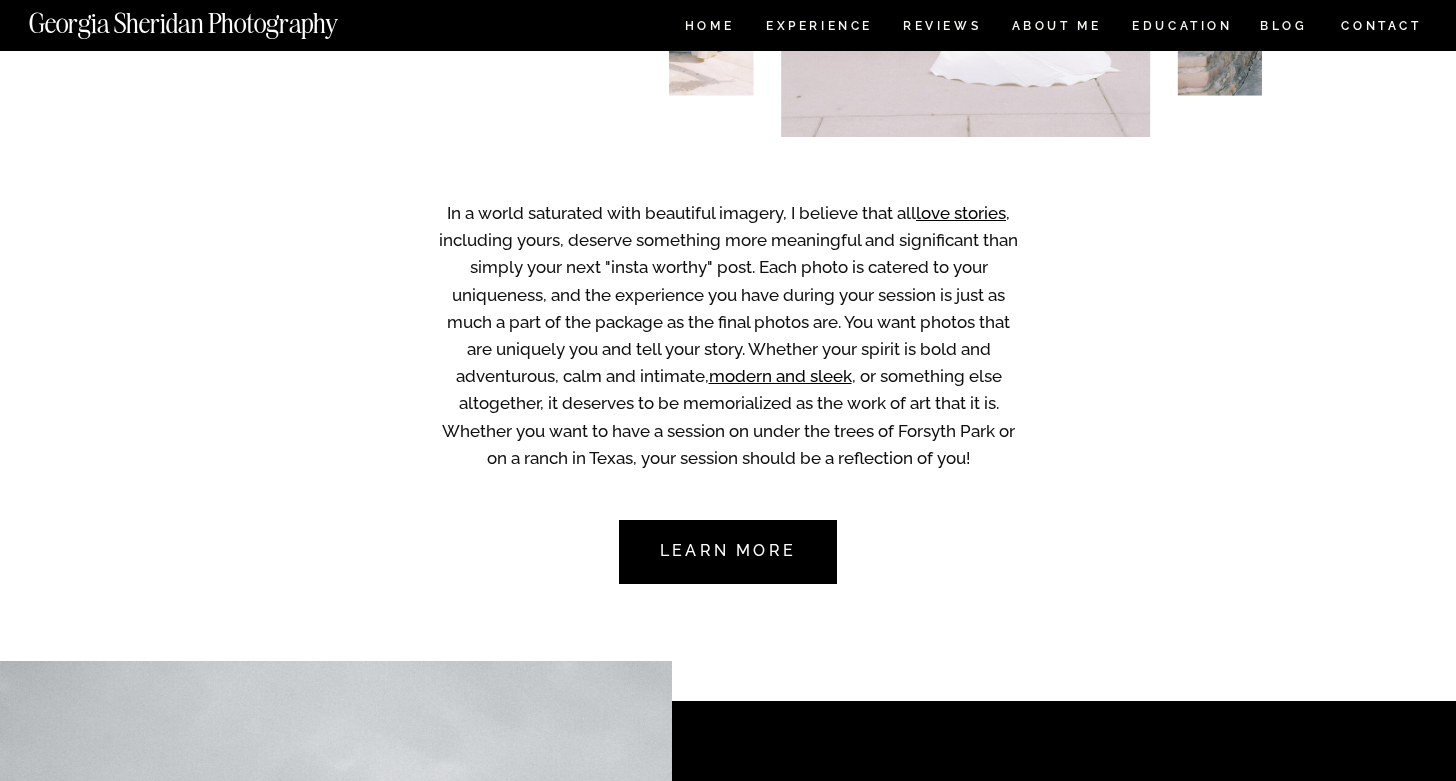 scroll, scrollTop: 1311, scrollLeft: 0, axis: vertical 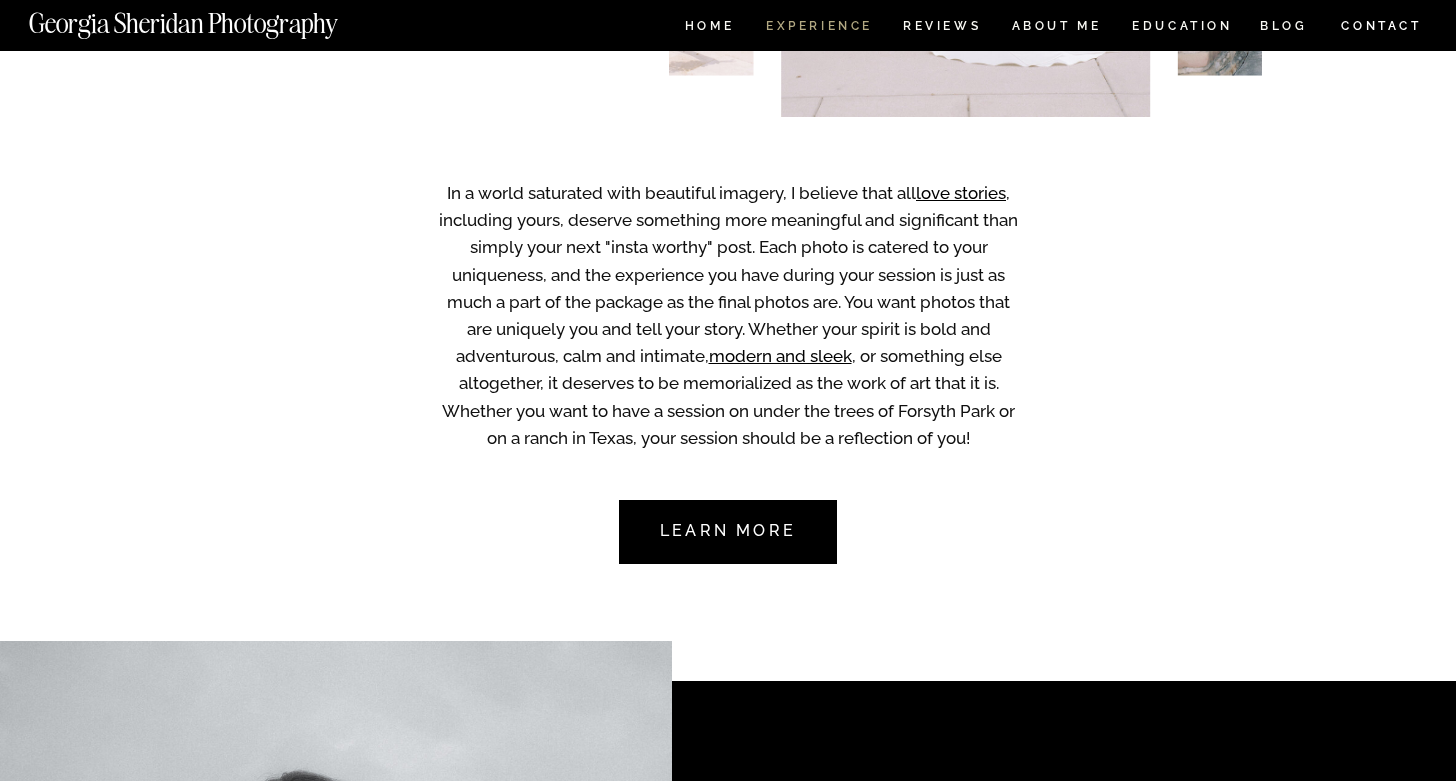 click on "Experience" at bounding box center (818, 28) 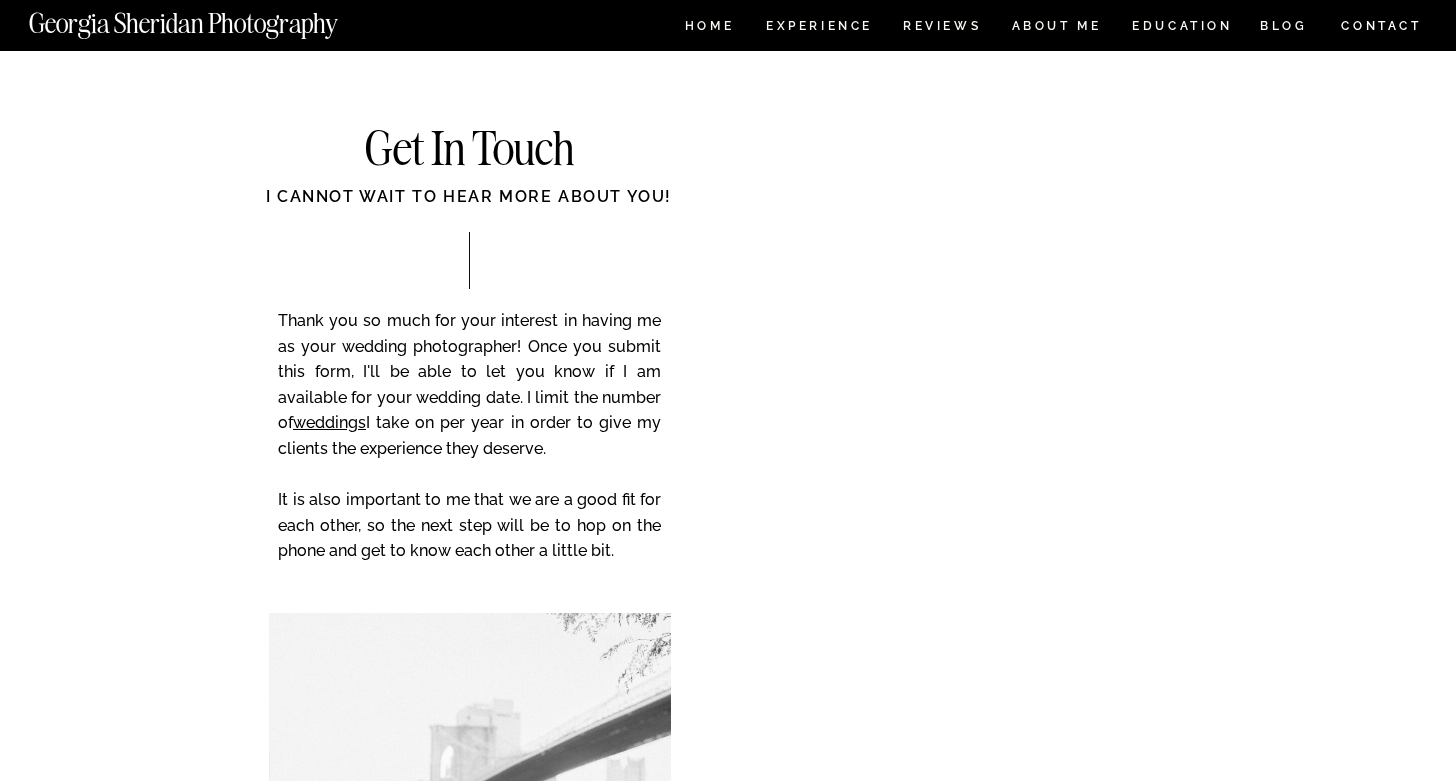 scroll, scrollTop: 7894, scrollLeft: 0, axis: vertical 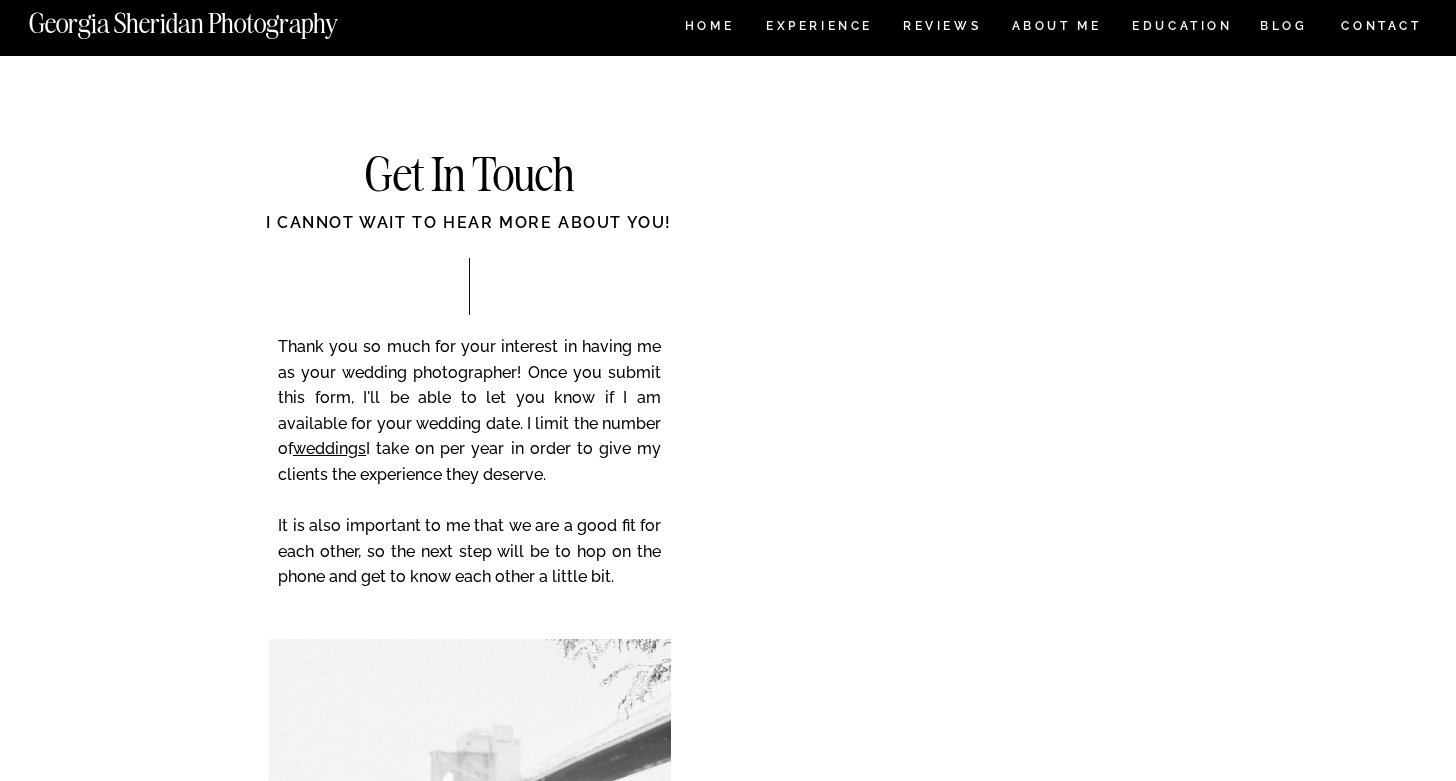 click on "HOME Experience EDUCATION REVIEWS ABOUT ME CONTACT BLOG Get in Touch CONTACT BLOG REVIEWS ABOUT ME Experience EDUCATION HOME Georgia Sheridan Photography Georgia Sheridan Photography Meaningful Moments  and  Memorable Experiences Documentary Wedding  Photography FOR COUPLES WHO VALUE CANDID, HONEST, & ROMANTIC  Know that the small moments are just as important as the big ones See your wedding day as MORE THAN JUST the best day of your life Value authenticity over perfection LOVE CANDID PHOTOS We might be a good fit if you... VIEW My Work NEXT PREVIOUS Your full gallery will be delivered eight weeks following your event date. I encourage couples to make this into a date night! + gallery Viewing date night After your wedding, I'll send you some sneak peaks within 48 hours because I know you'll be so excited! + Same Week Previews! I'll be a calm, constant presence throughout most of the day, quietly capturing everything as it naturally unfolds. + YOUR WEDDING DAY + TIMELINE Crafting + ENGAGEMENT SESSIOn THE" at bounding box center (728, -2827) 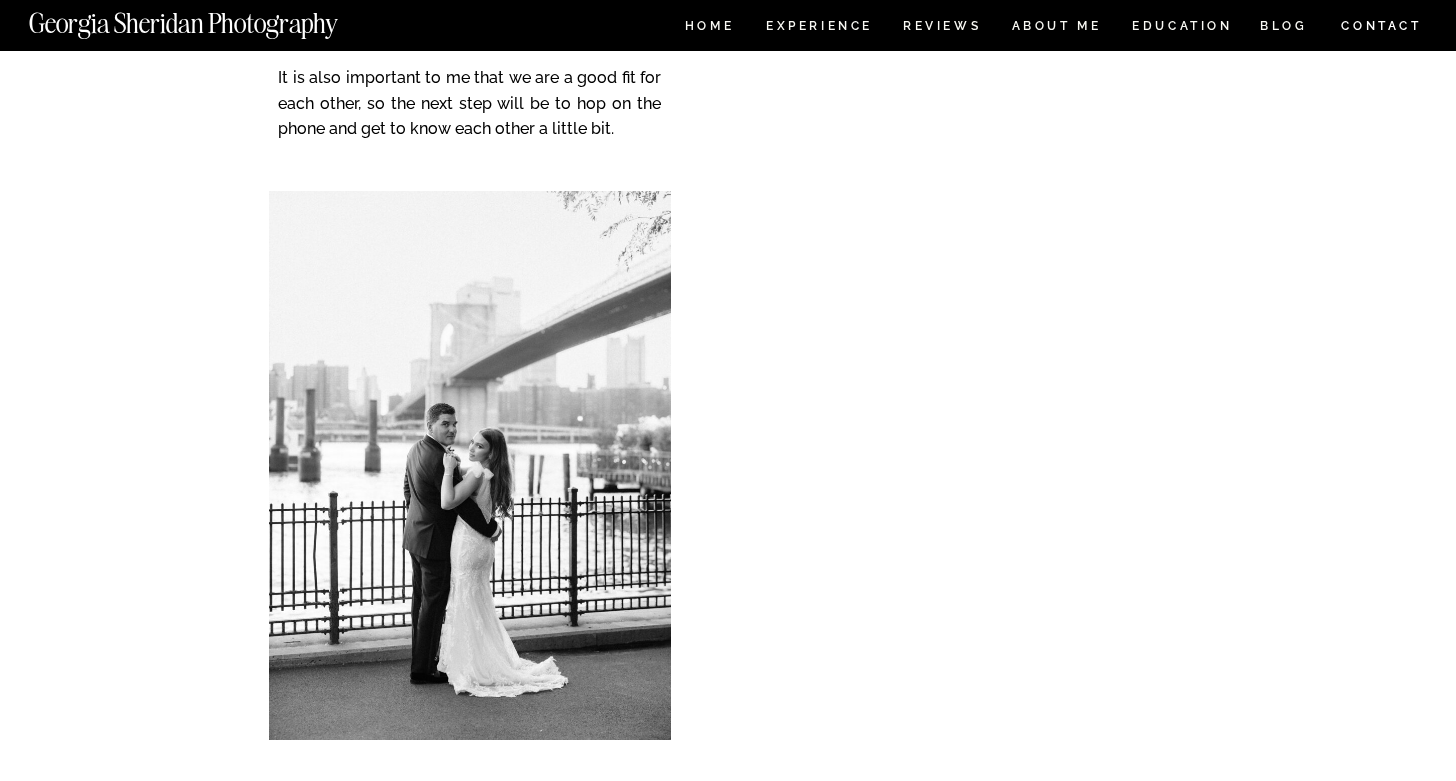 scroll, scrollTop: 8326, scrollLeft: 0, axis: vertical 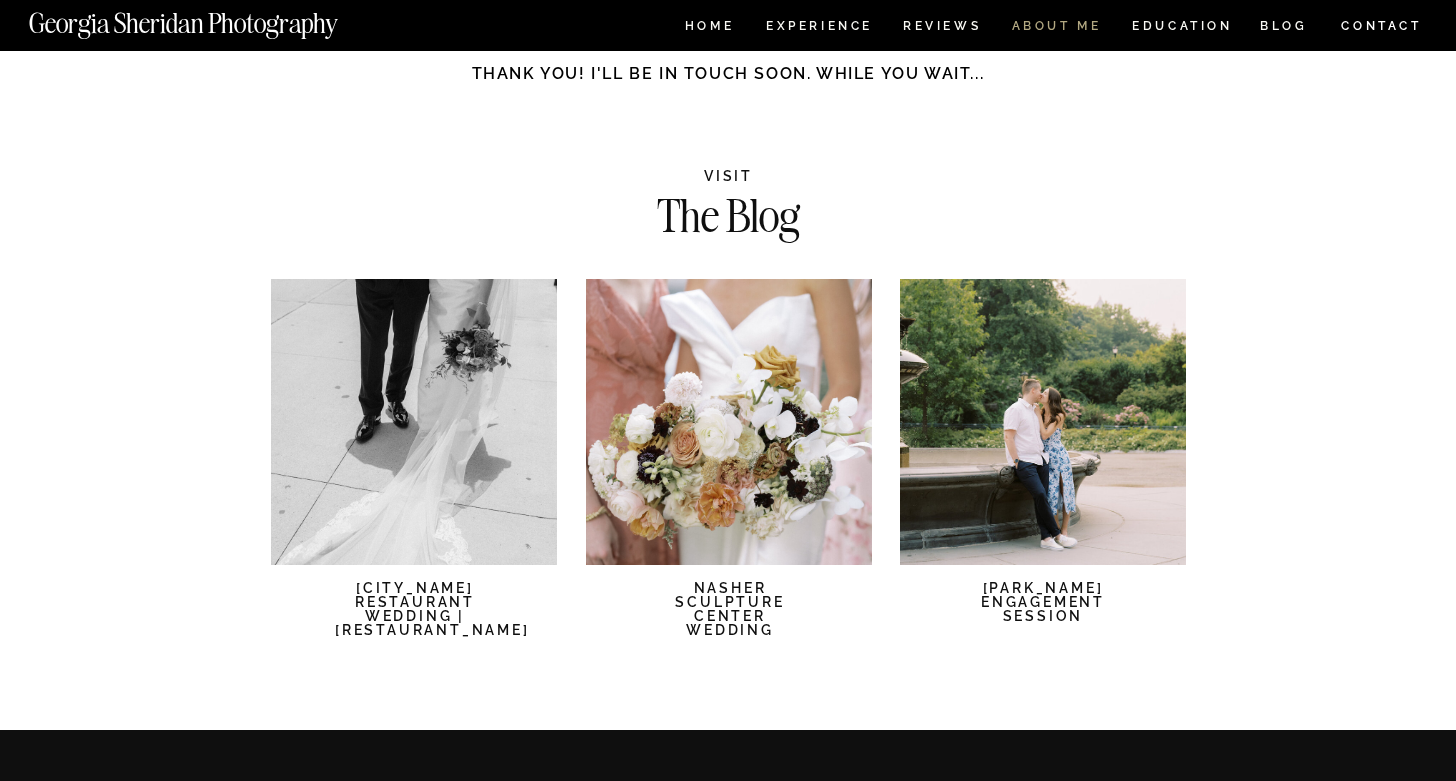 click on "ABOUT ME" at bounding box center [1056, 28] 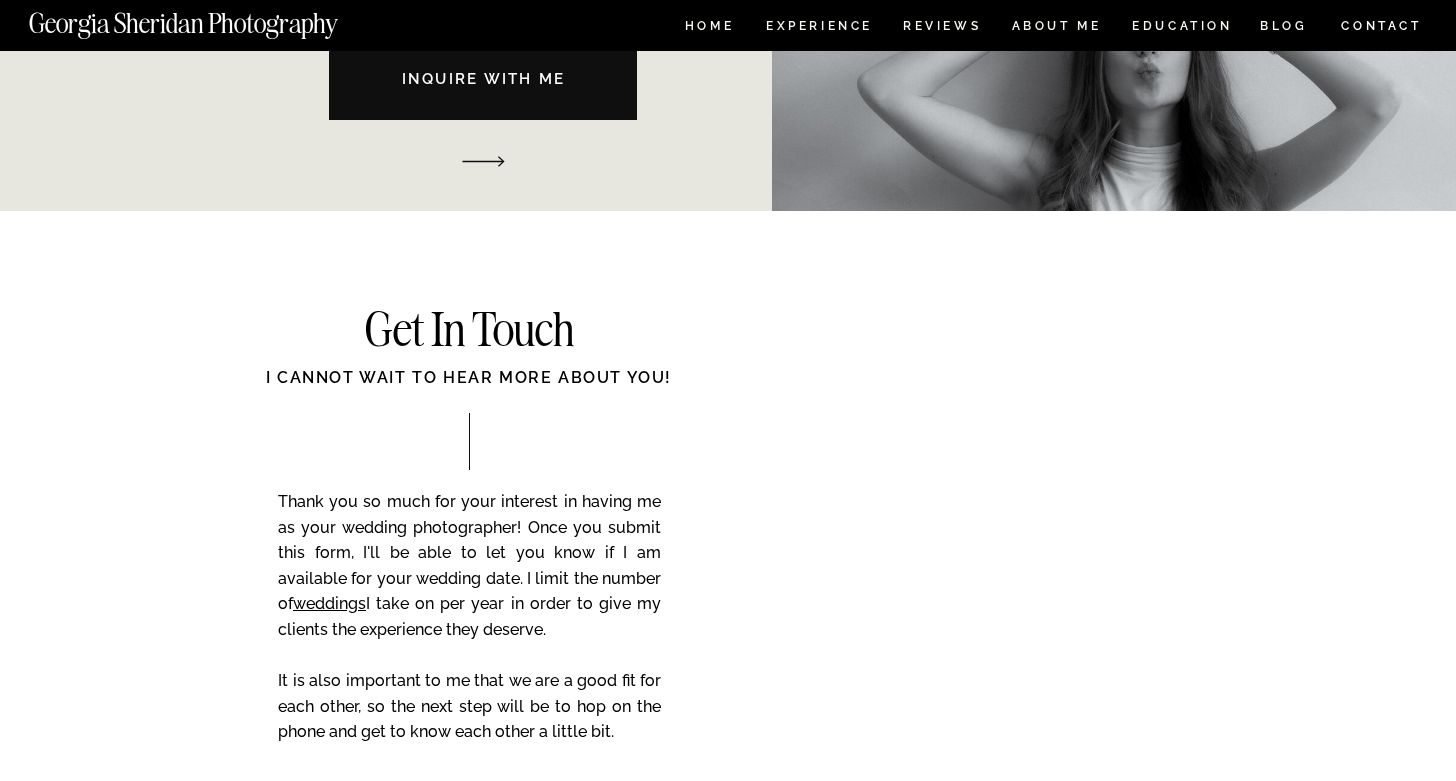 scroll, scrollTop: 2866, scrollLeft: 0, axis: vertical 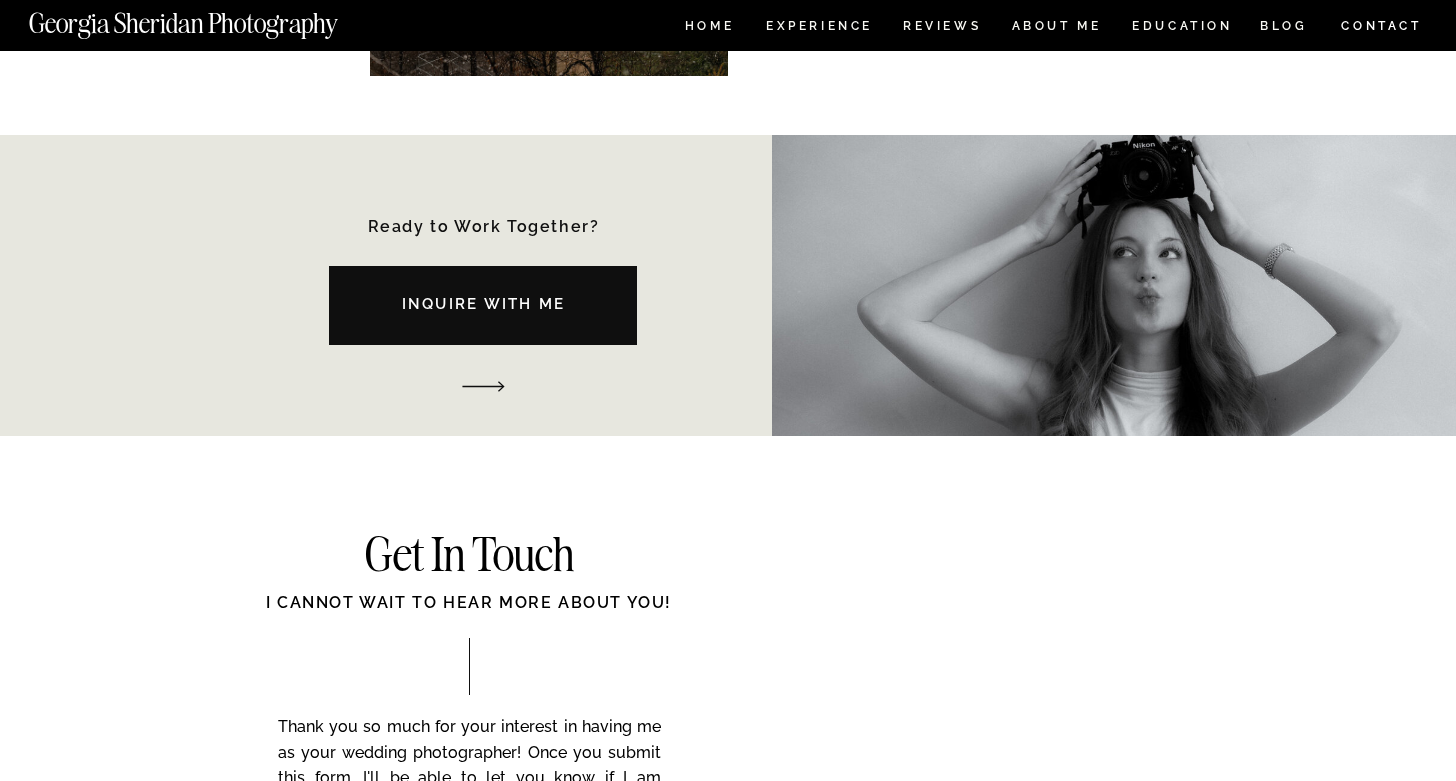 click at bounding box center (483, 305) 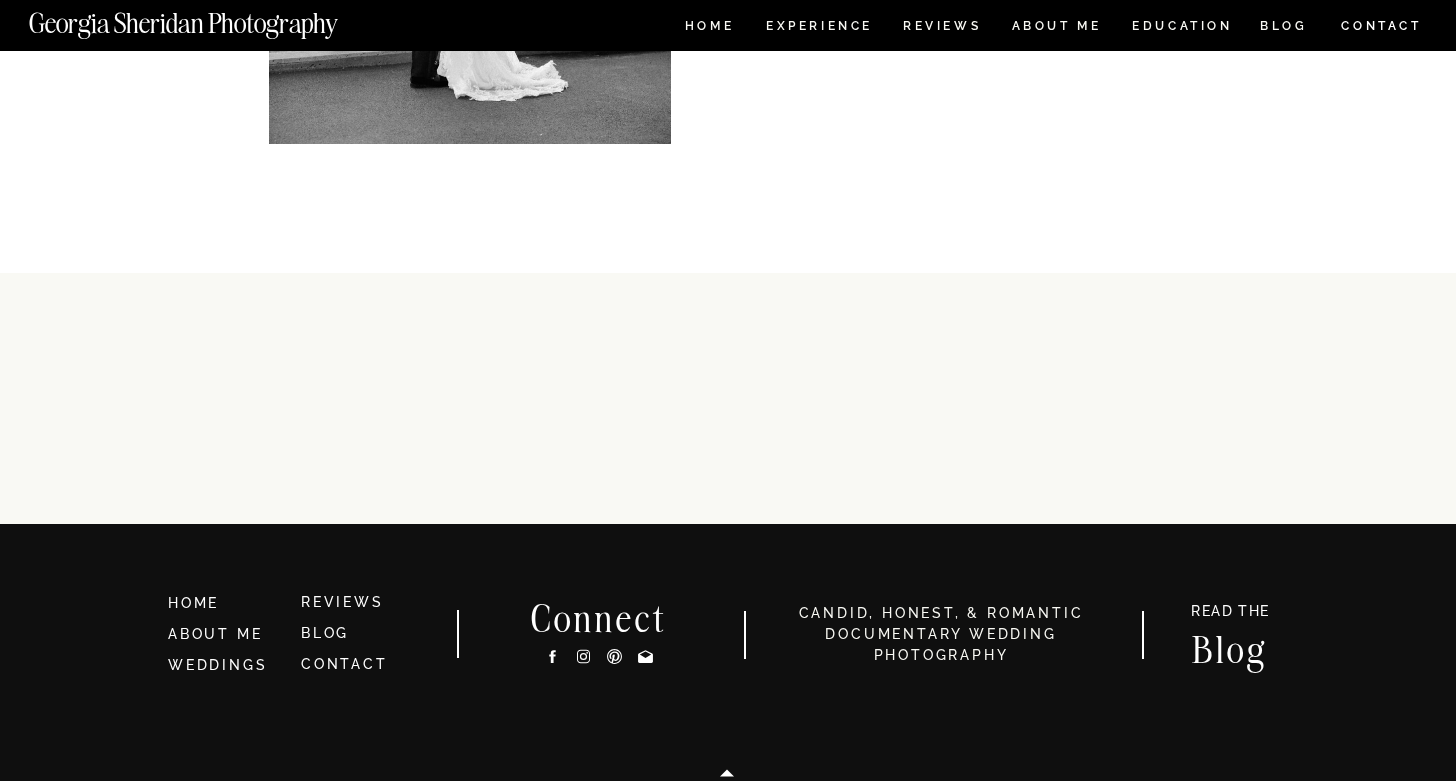 scroll, scrollTop: 1017, scrollLeft: 0, axis: vertical 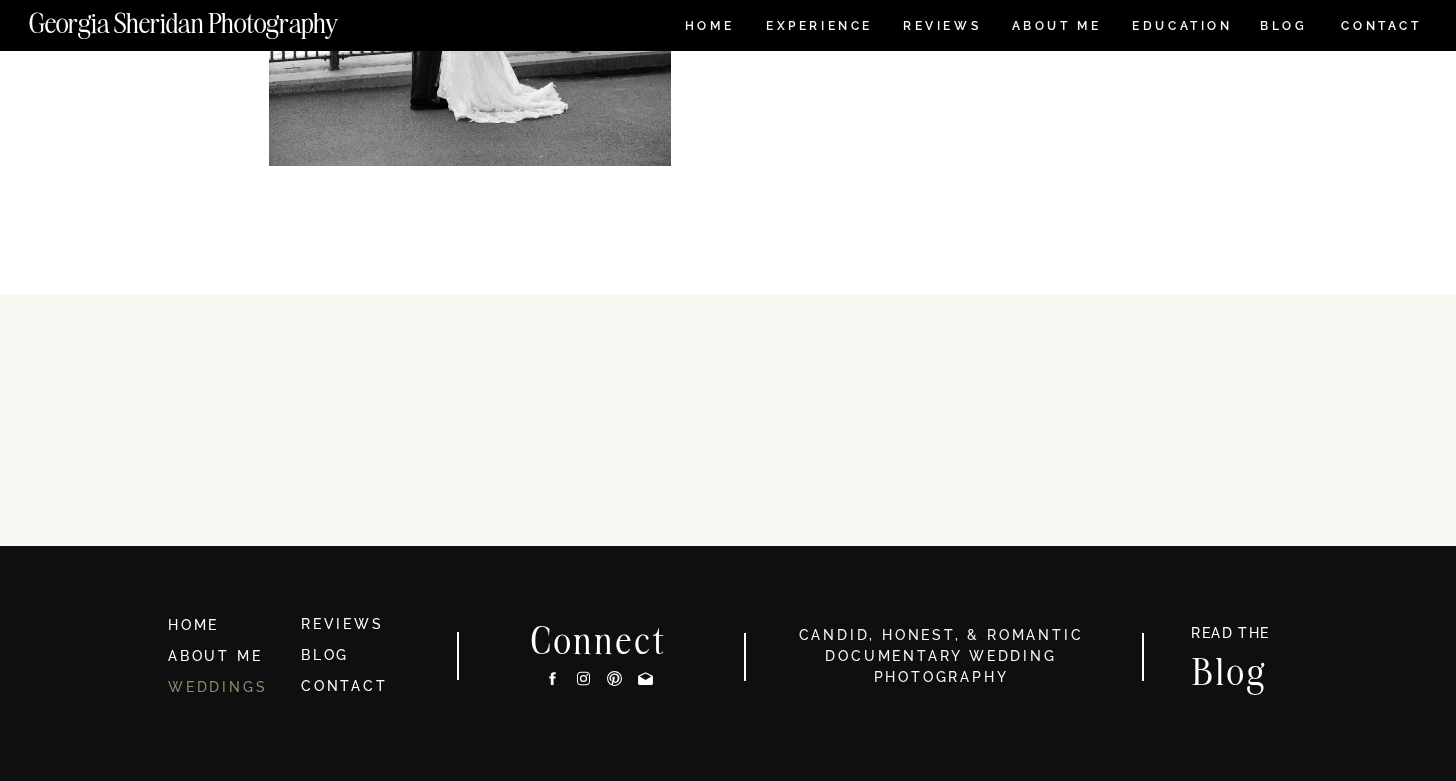 click on "WEDDINGS" at bounding box center (217, 687) 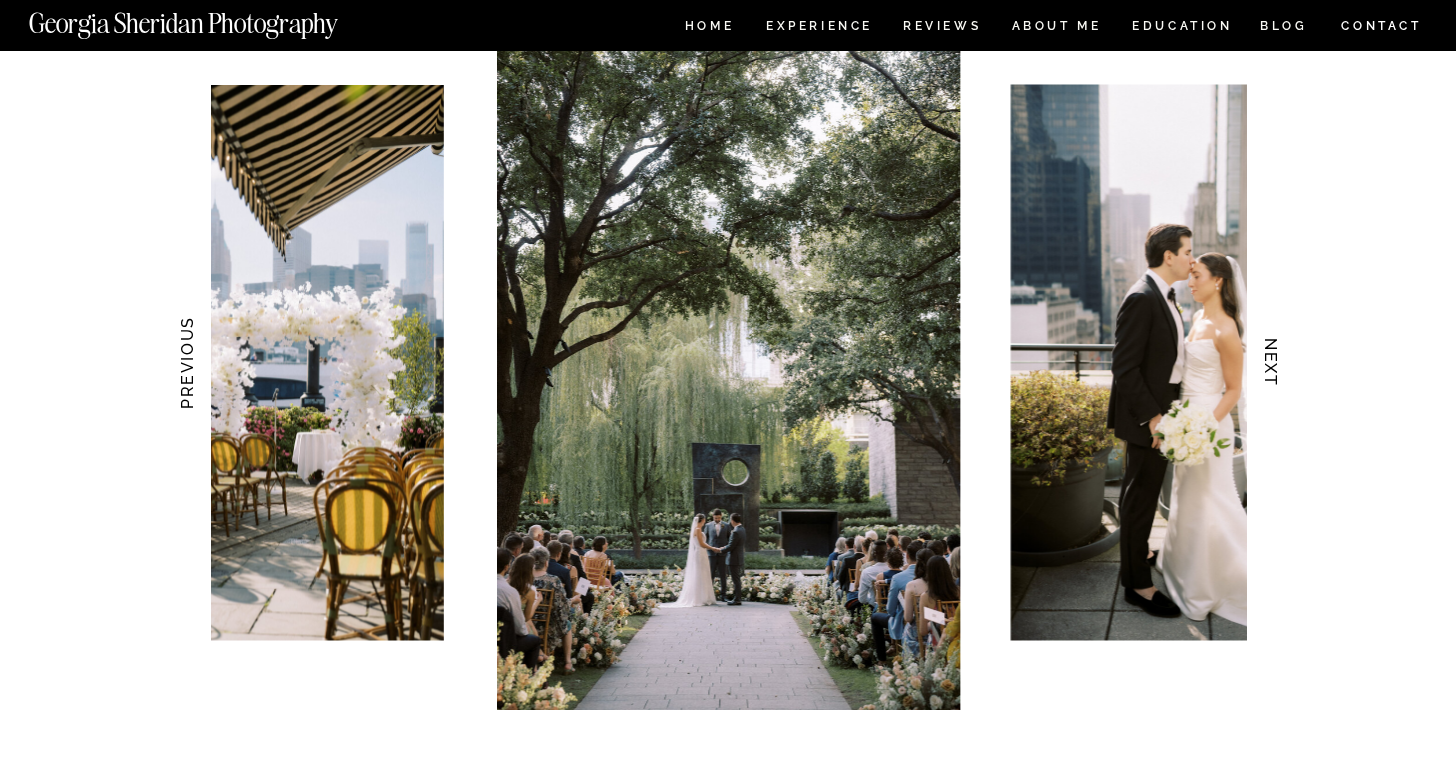 scroll, scrollTop: 1941, scrollLeft: 0, axis: vertical 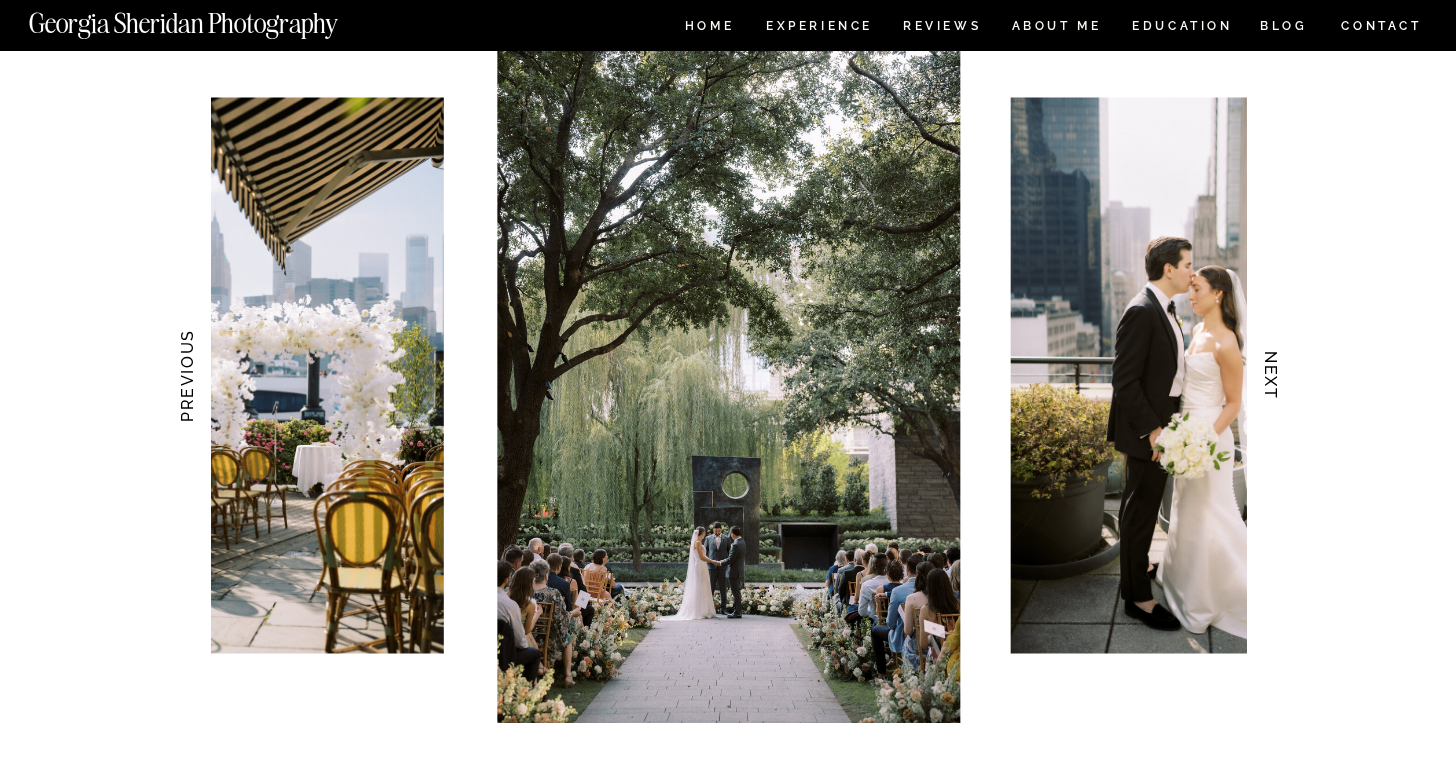 click on "NEXT" at bounding box center [1271, 376] 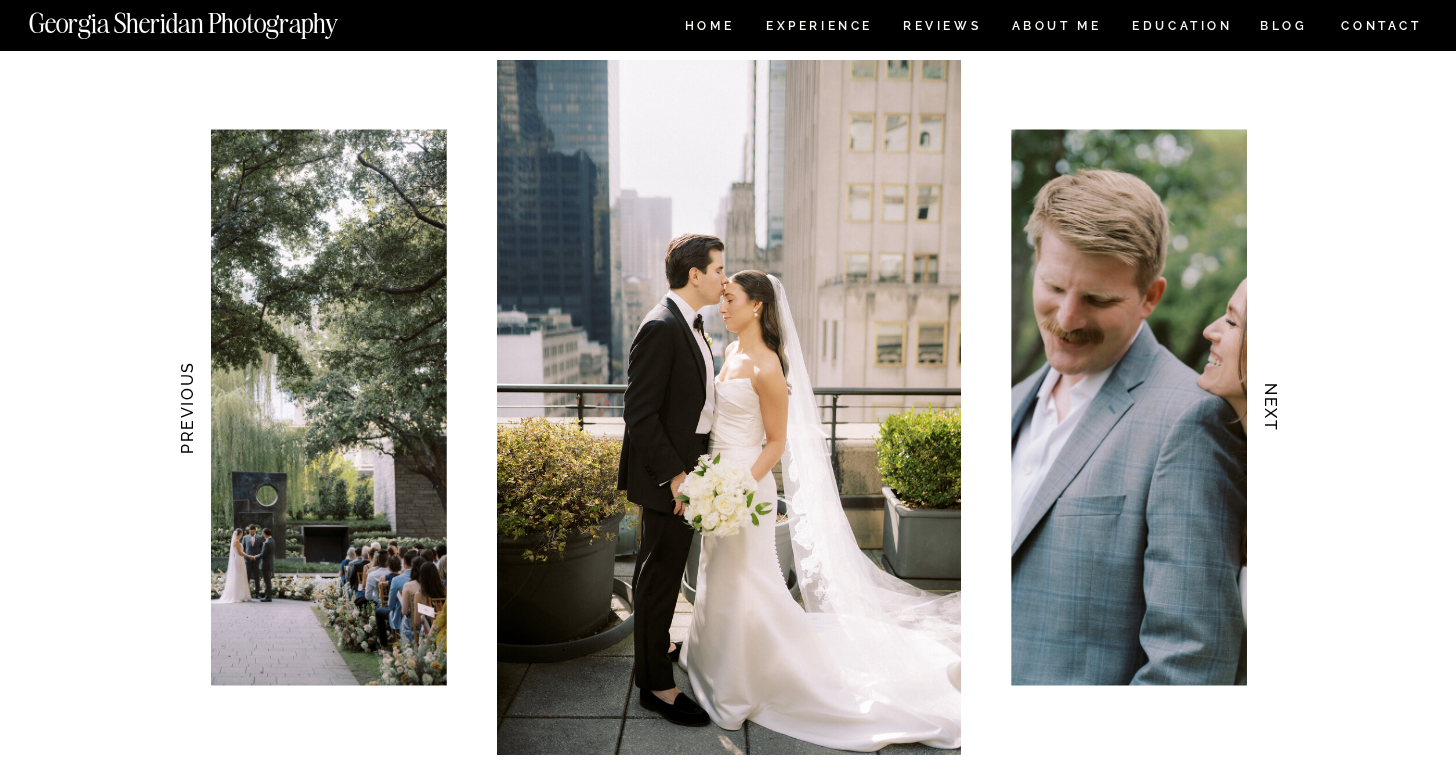 scroll, scrollTop: 1907, scrollLeft: 0, axis: vertical 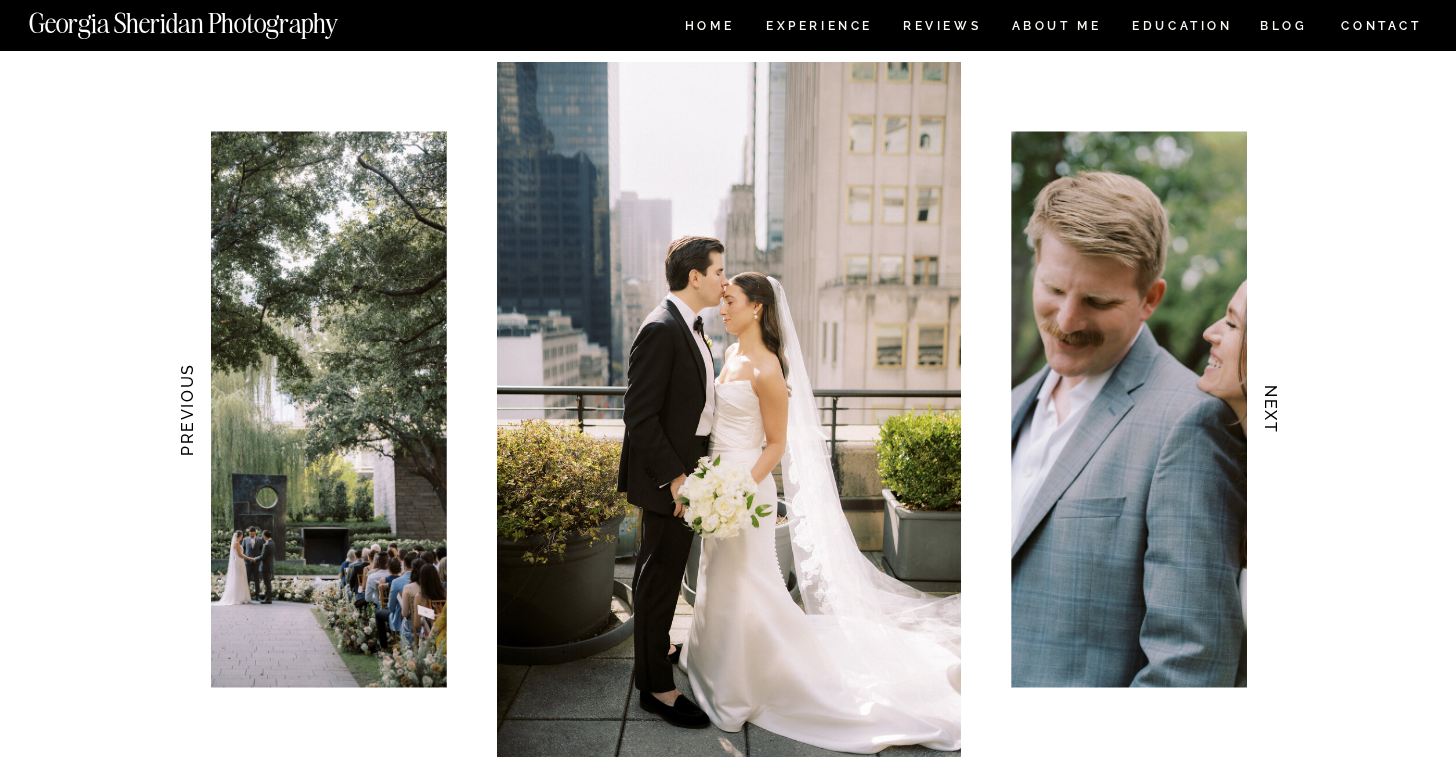 click on "NEXT" at bounding box center (1271, 410) 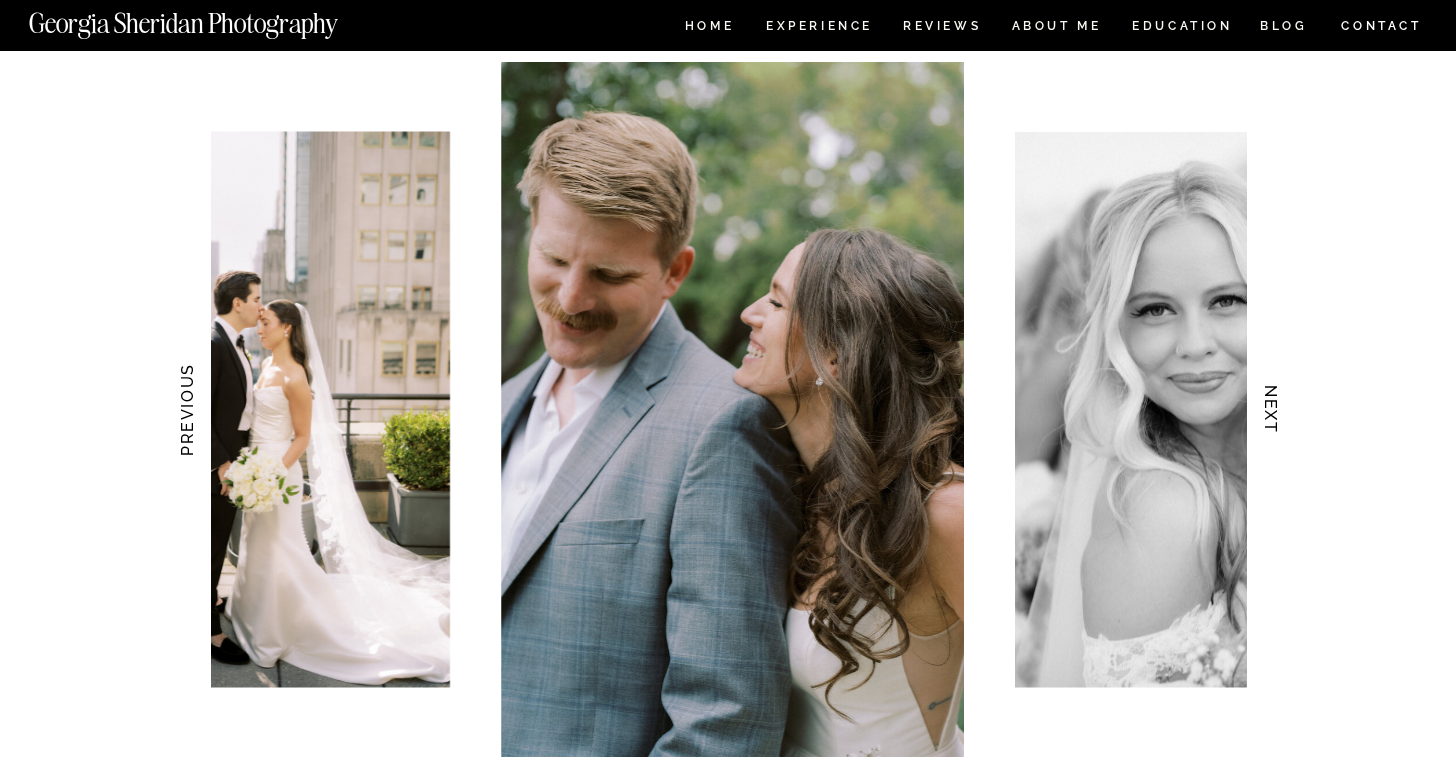click on "NEXT" at bounding box center (1271, 410) 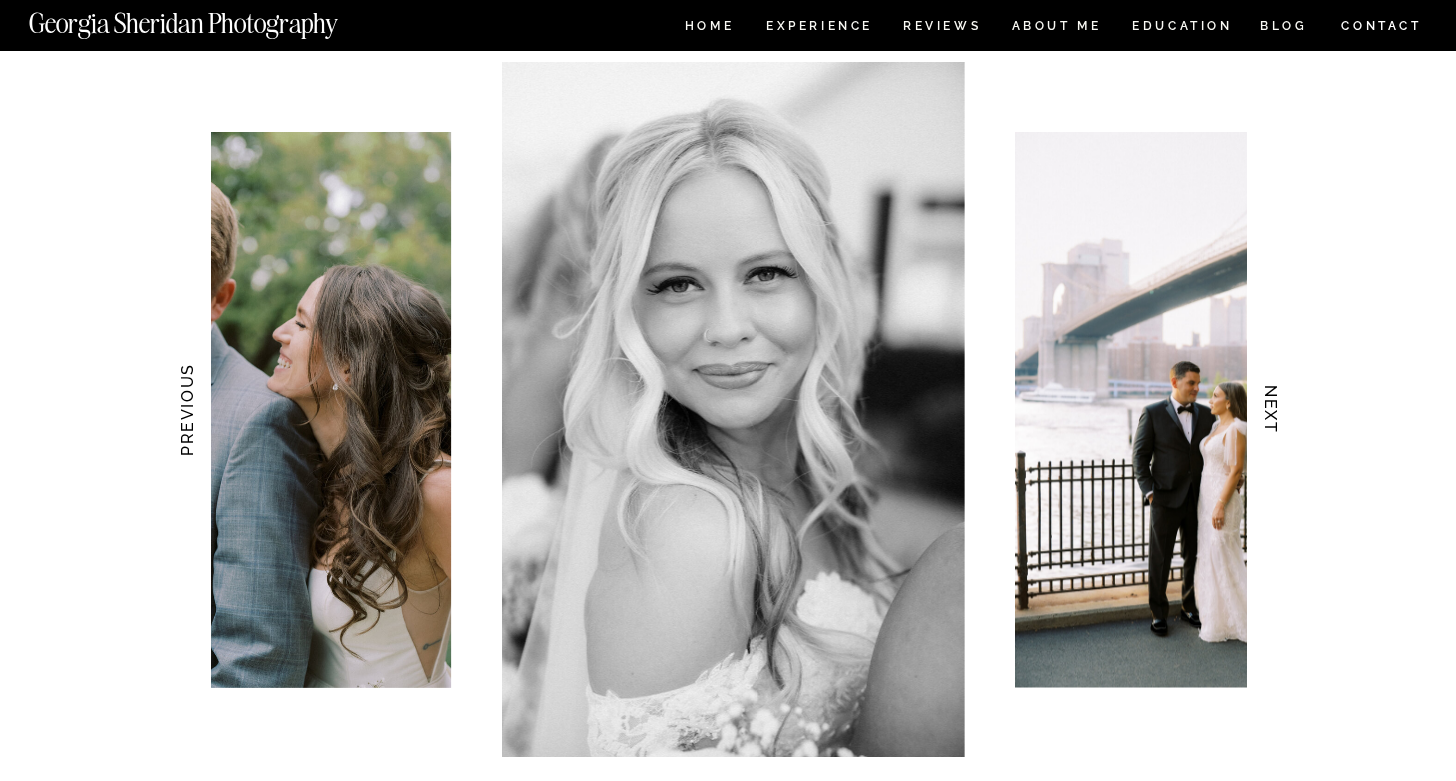click on "NEXT" at bounding box center [1271, 410] 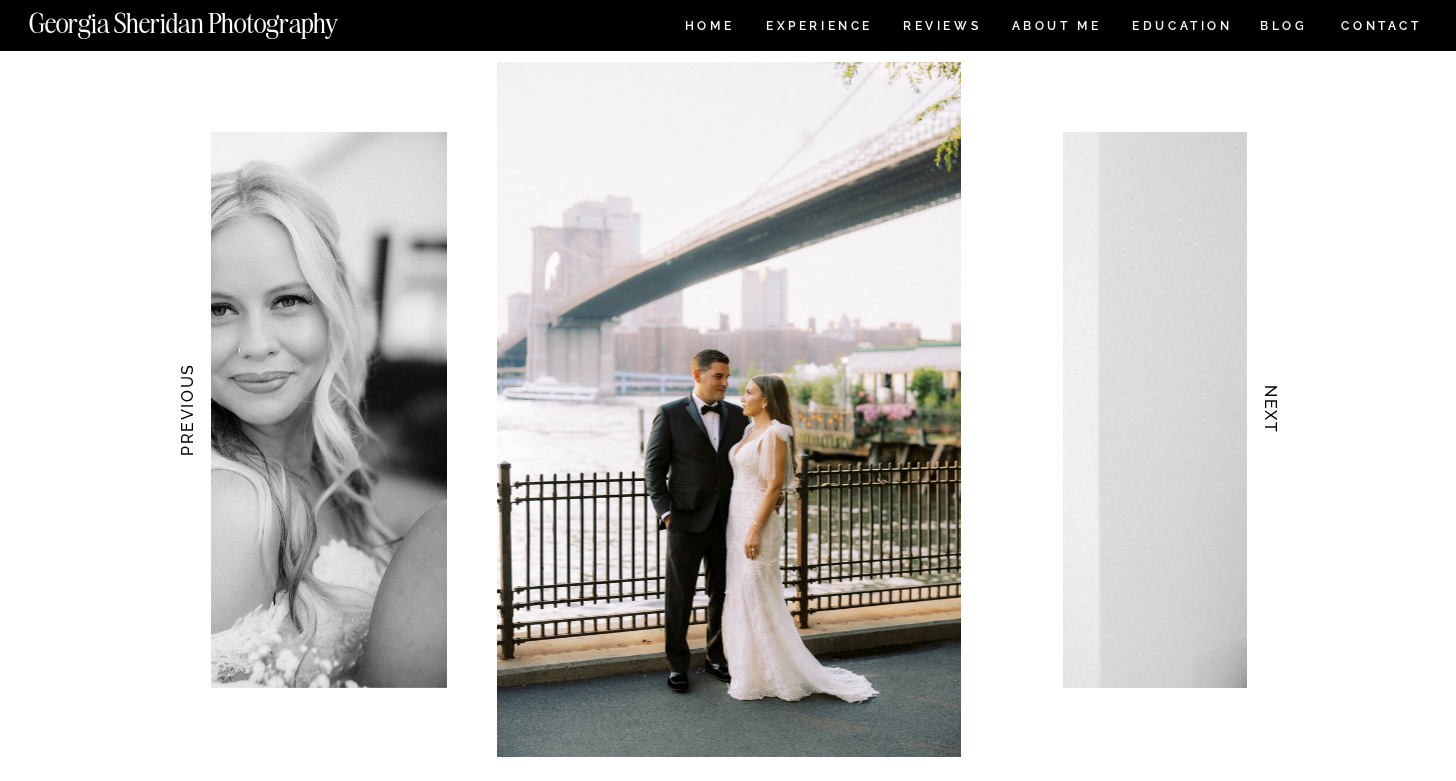 click on "NEXT" at bounding box center [1271, 410] 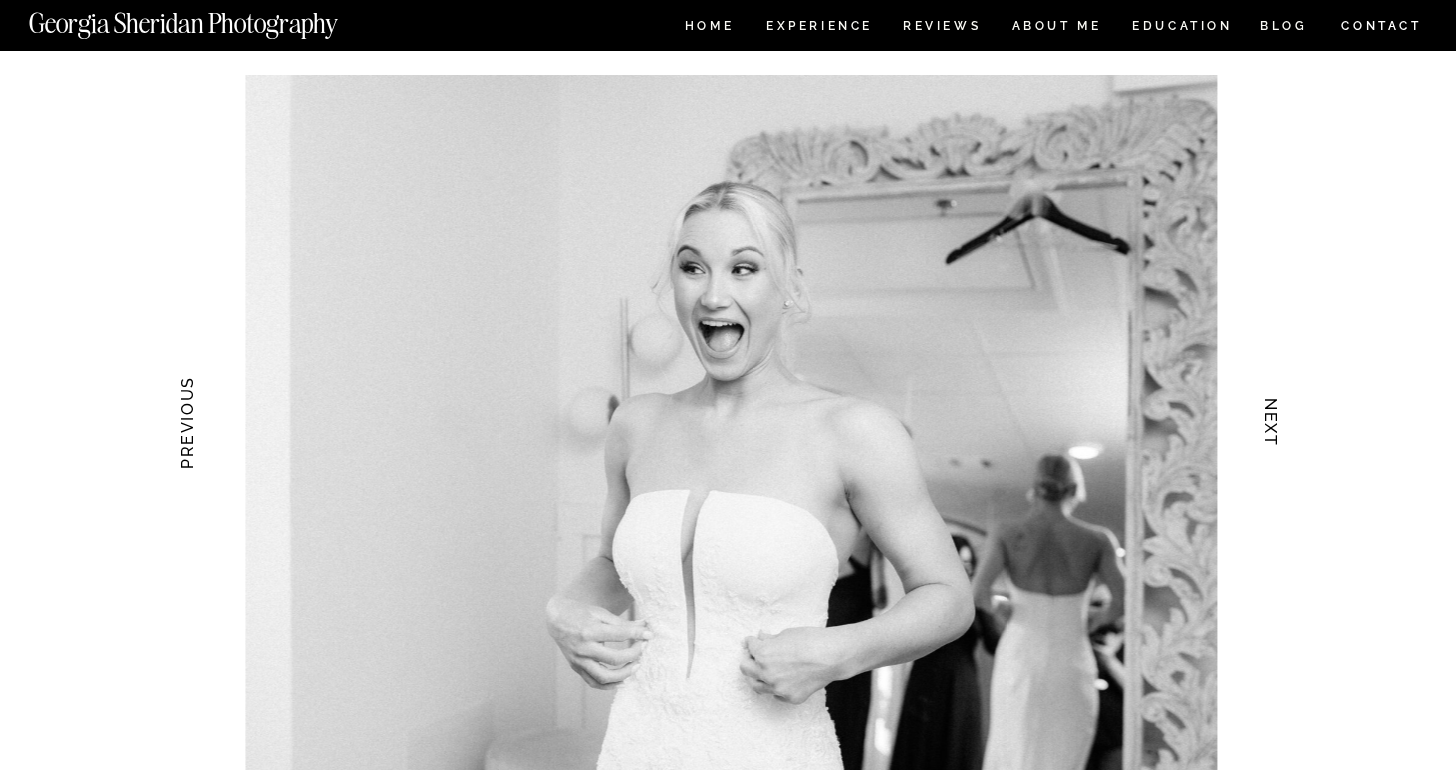 scroll, scrollTop: 1892, scrollLeft: 0, axis: vertical 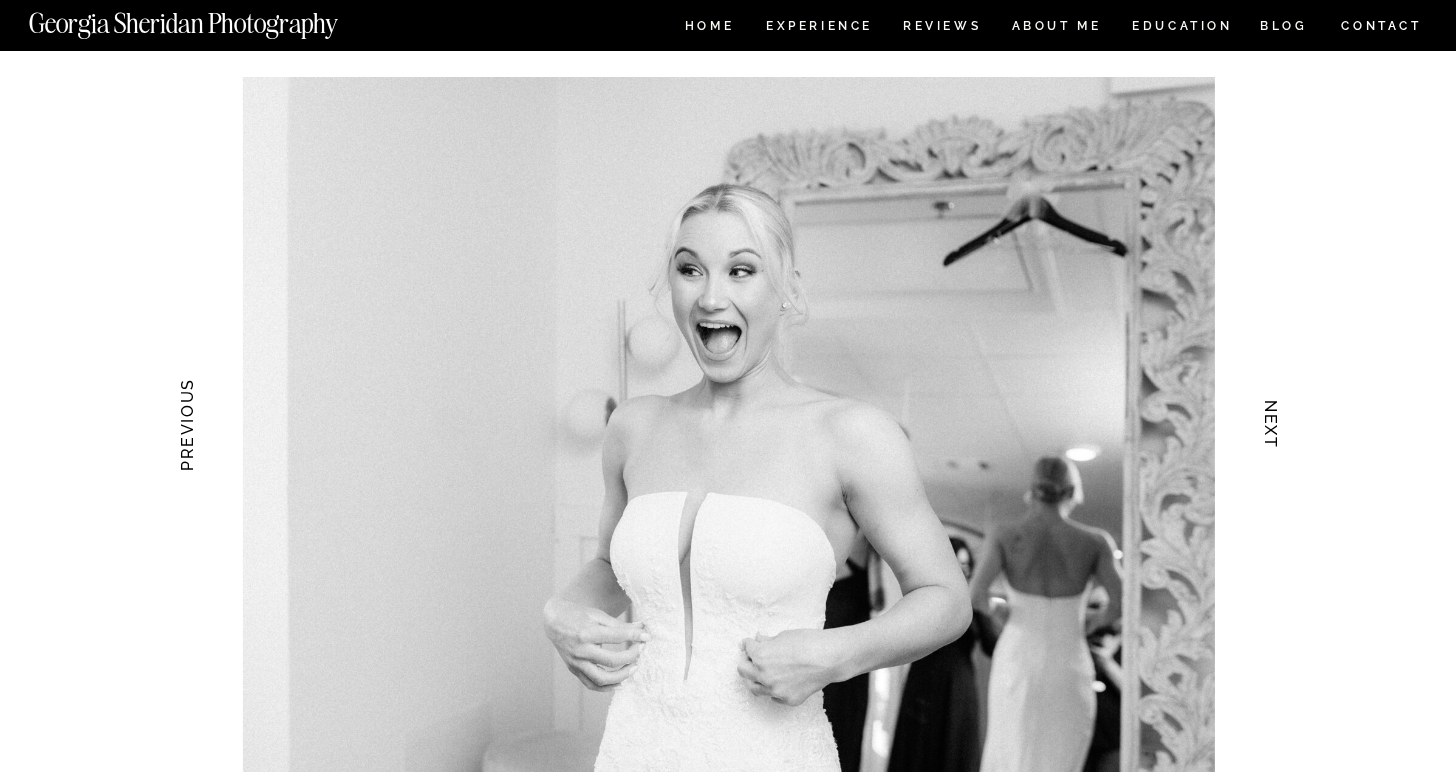 click on "NEXT" at bounding box center [1271, 425] 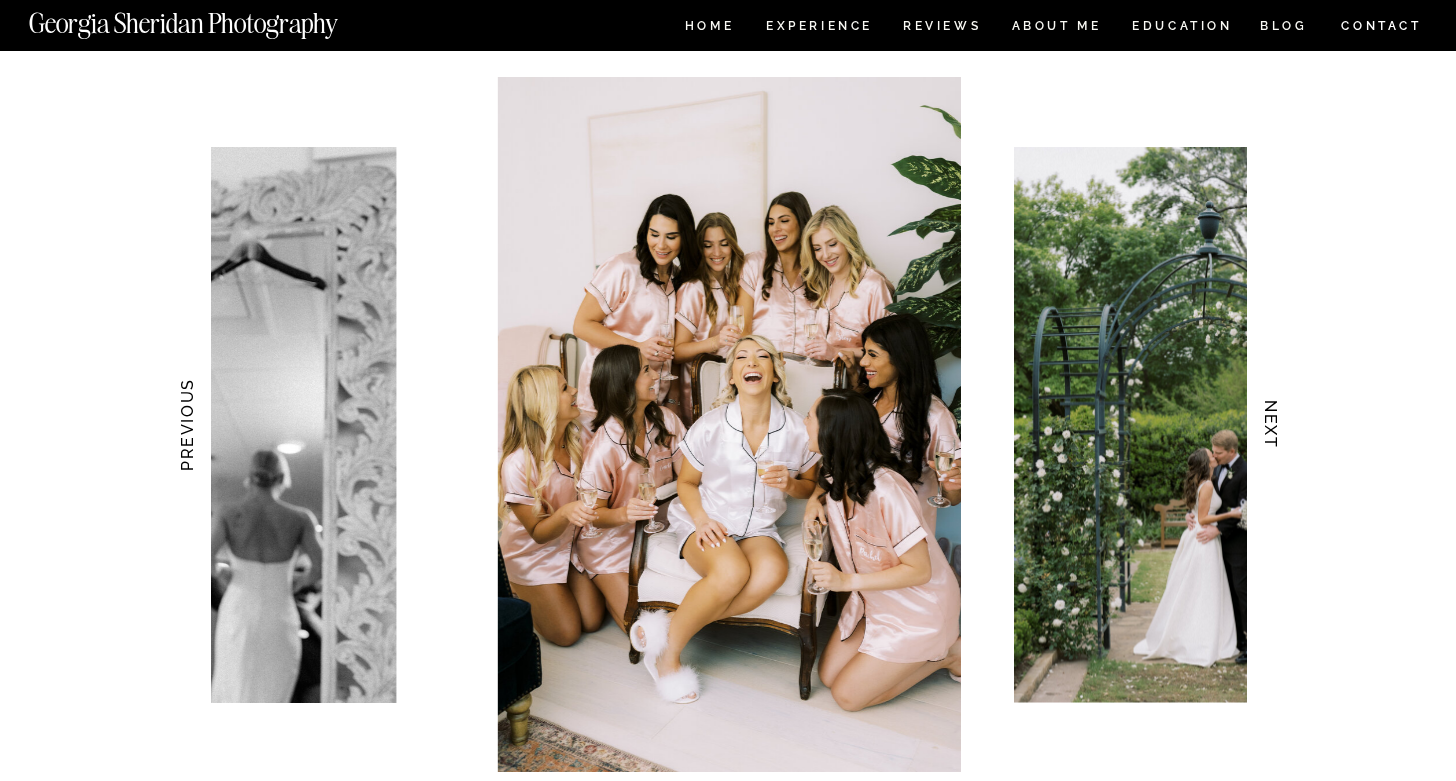 click on "NEXT" at bounding box center [1271, 425] 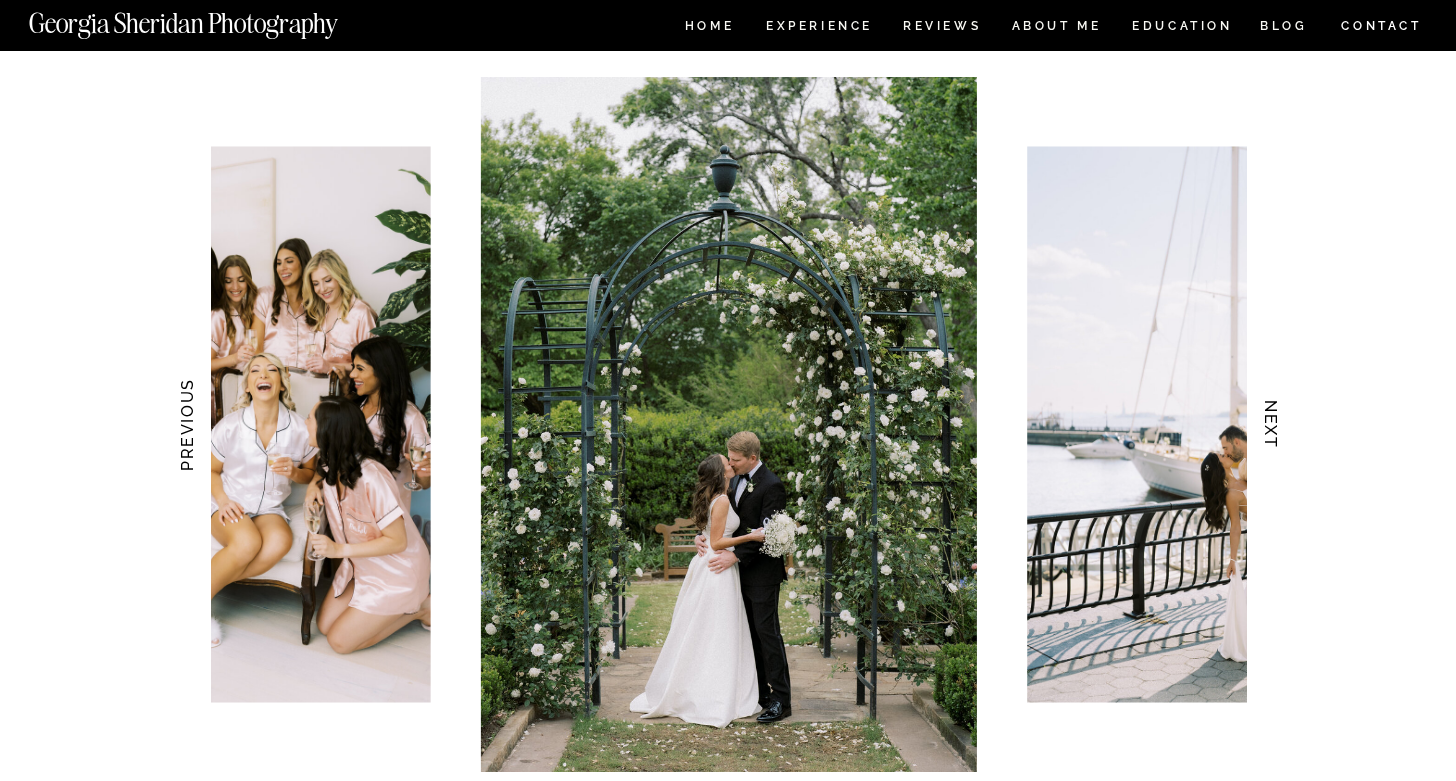 click on "NEXT" at bounding box center (1271, 425) 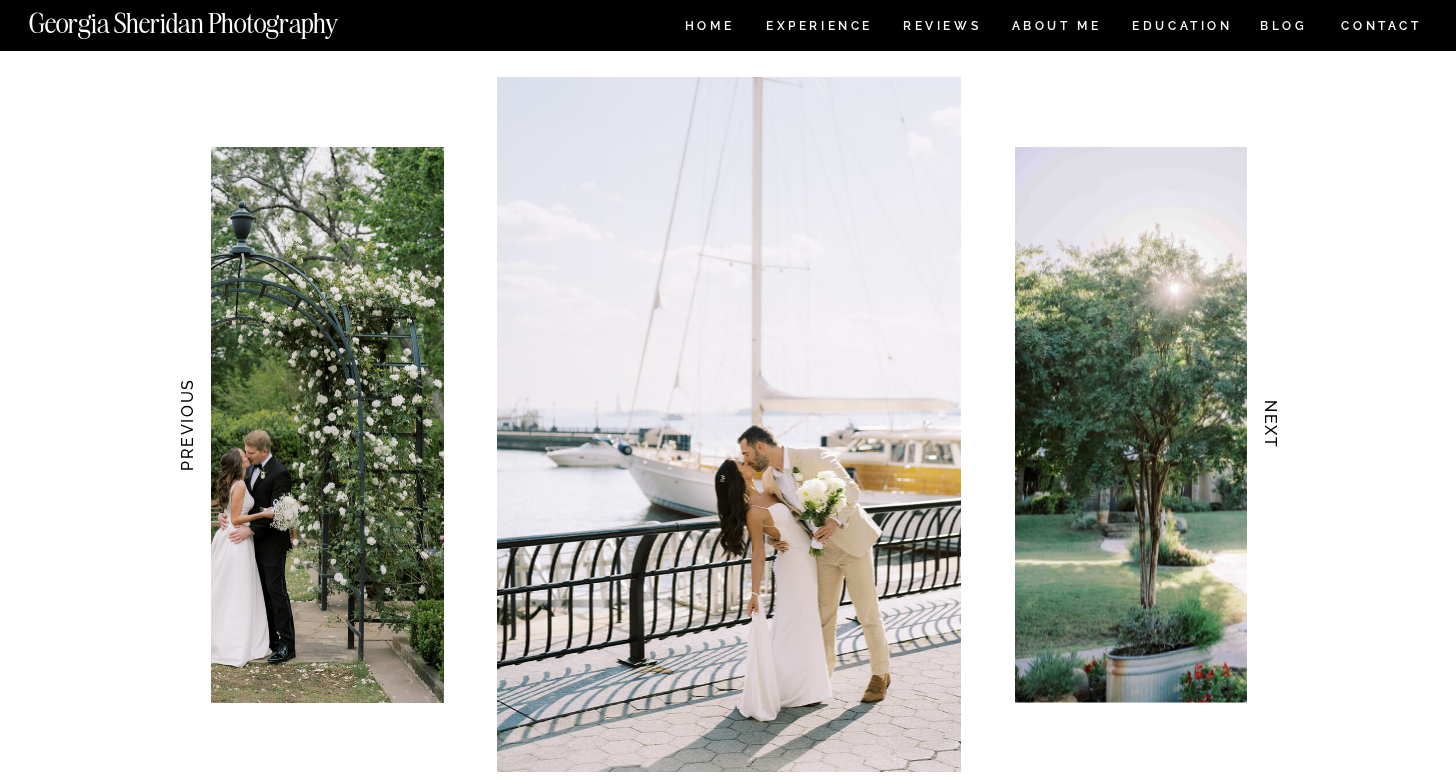 click on "NEXT" at bounding box center [1271, 425] 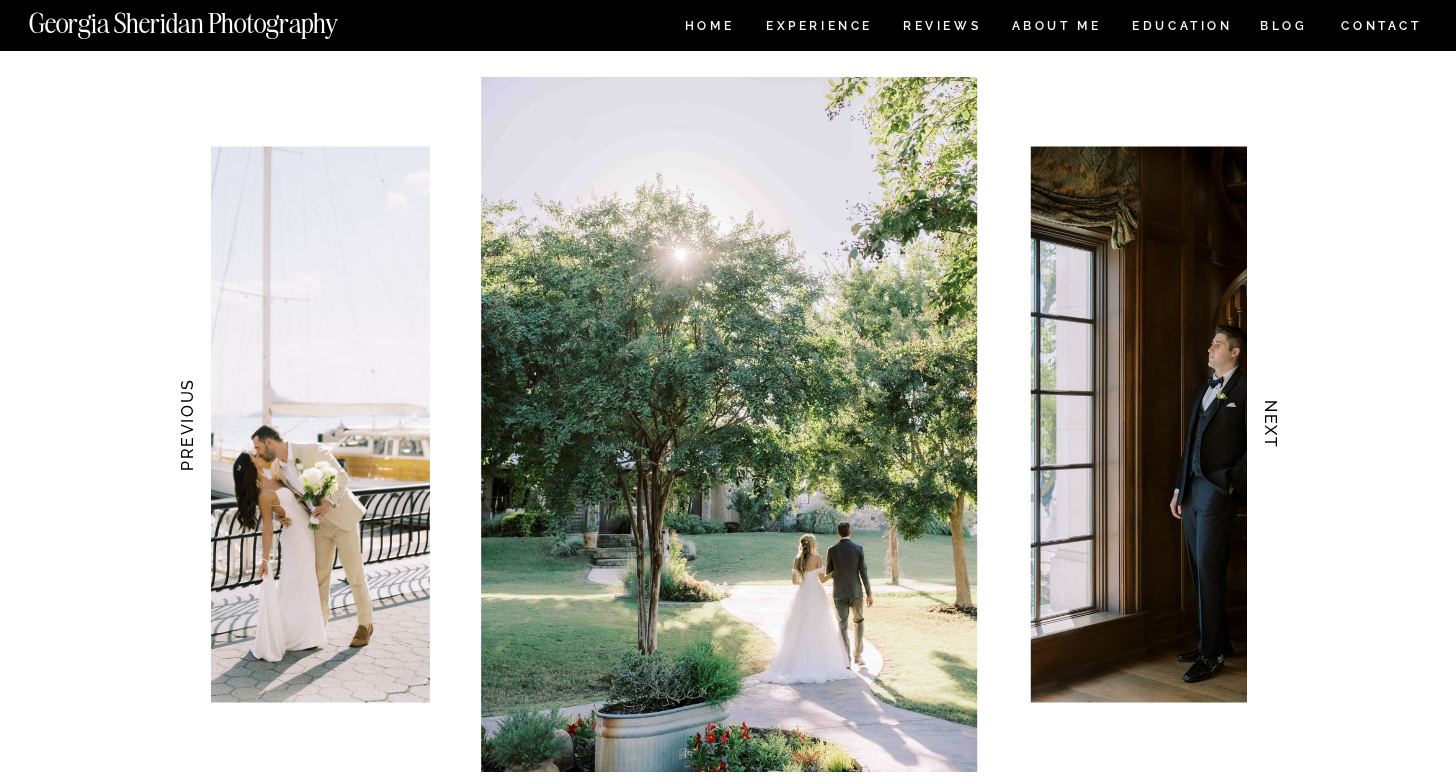 click on "NEXT" at bounding box center [1271, 425] 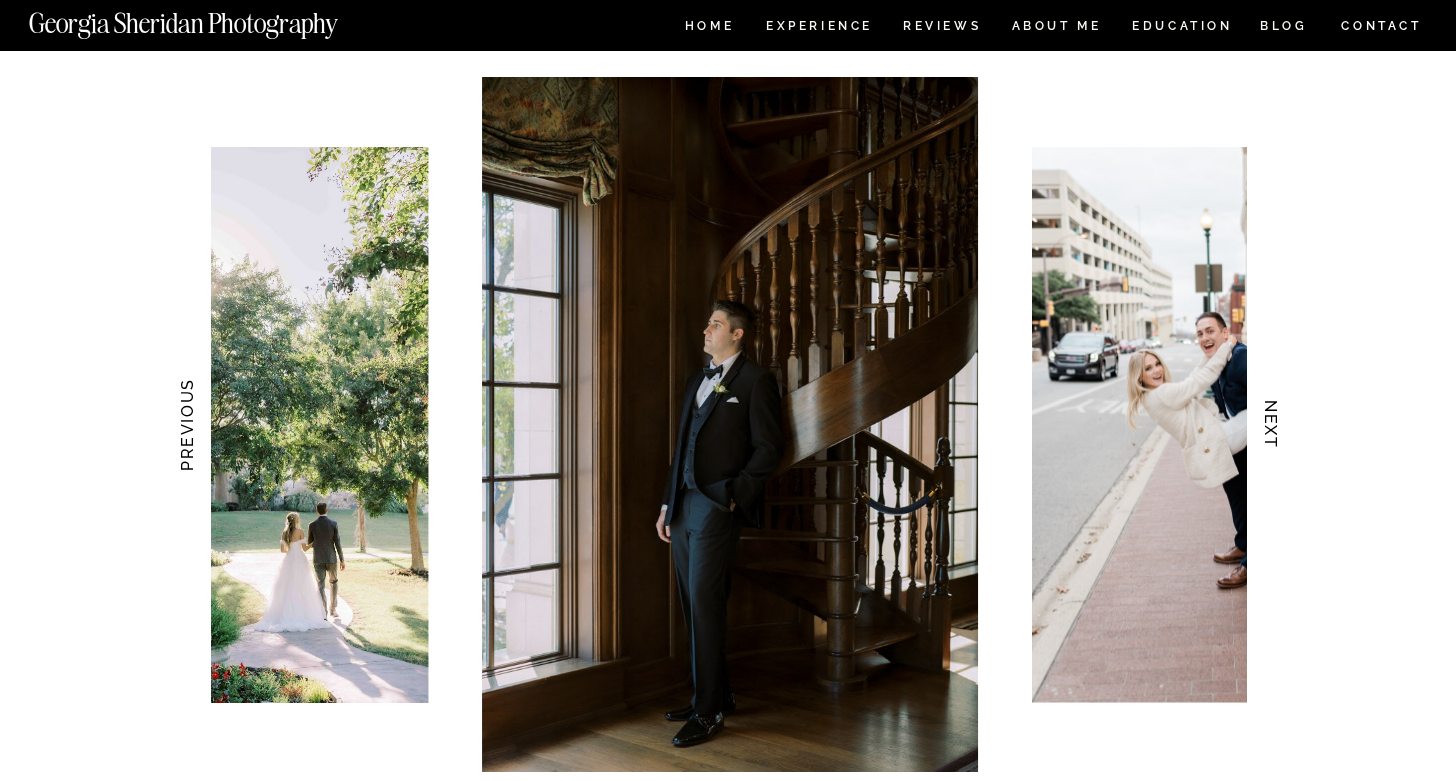click on "NEXT" at bounding box center (1271, 425) 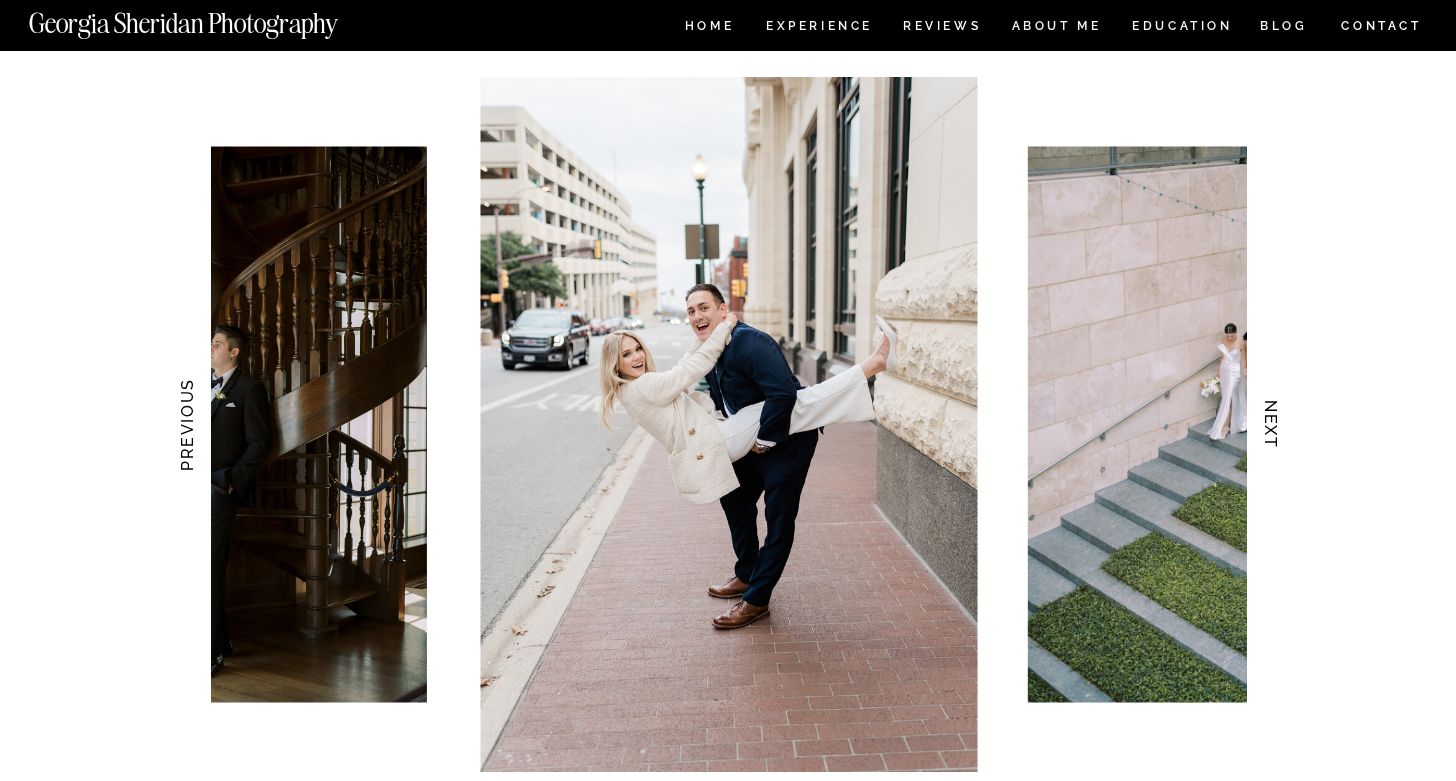 click on "NEXT" at bounding box center [1271, 425] 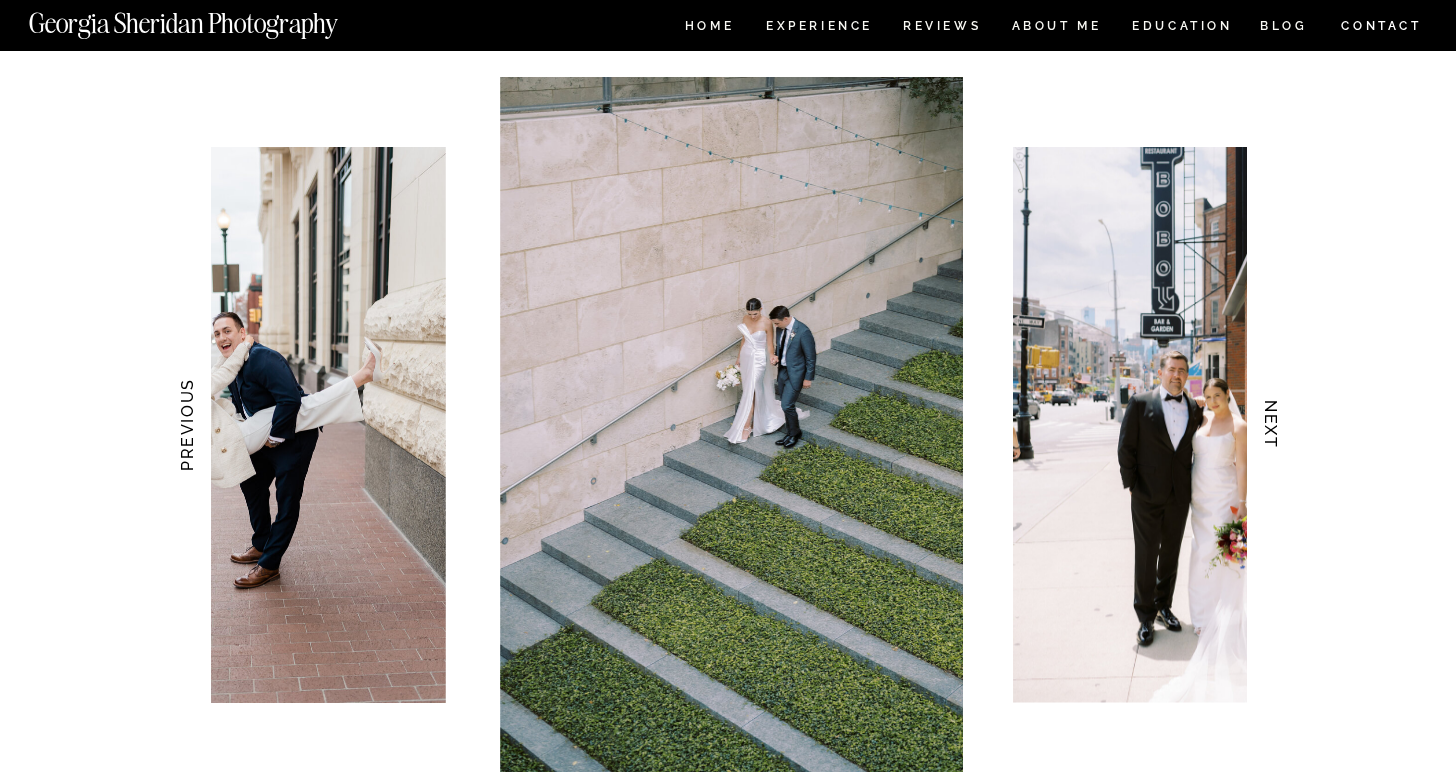 click on "NEXT" at bounding box center [1271, 425] 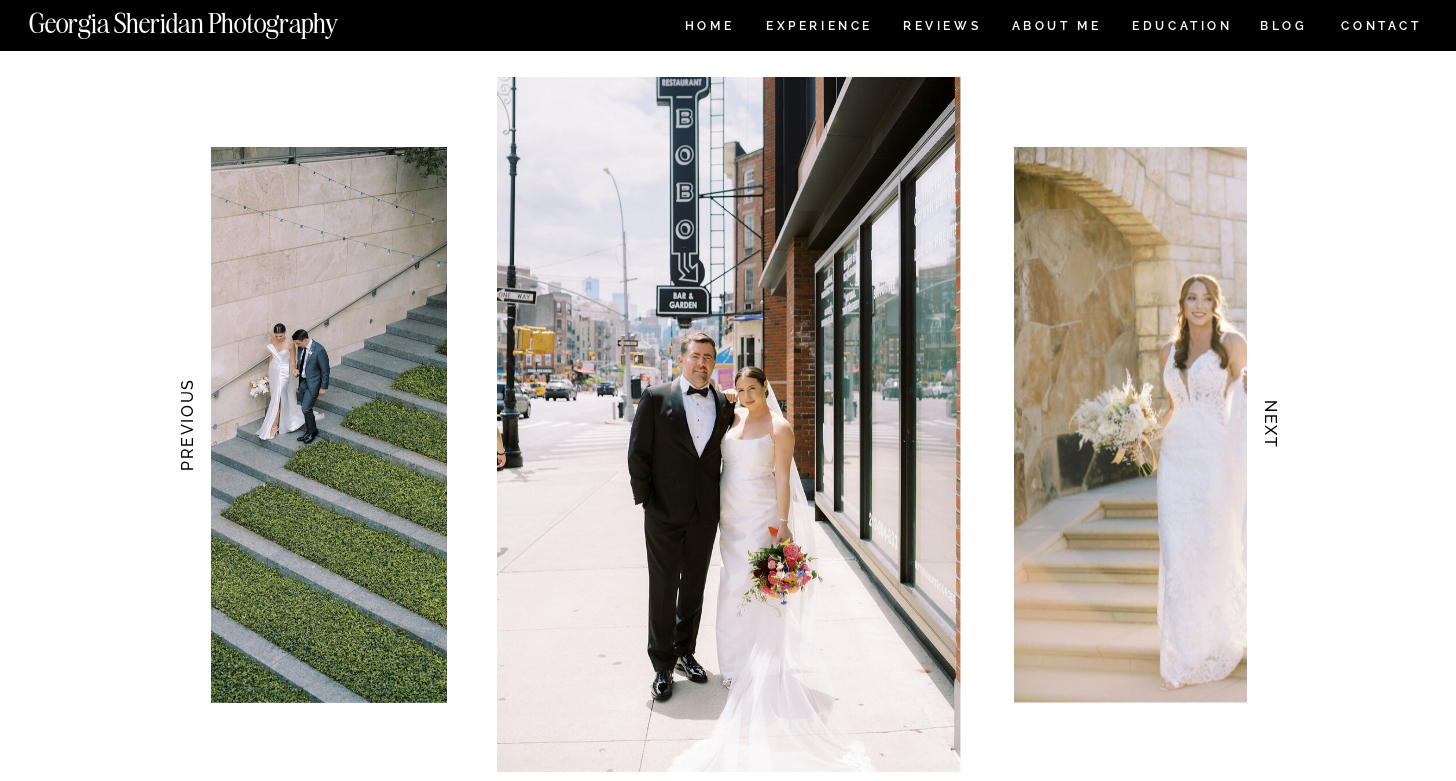 click on "NEXT" at bounding box center (1271, 425) 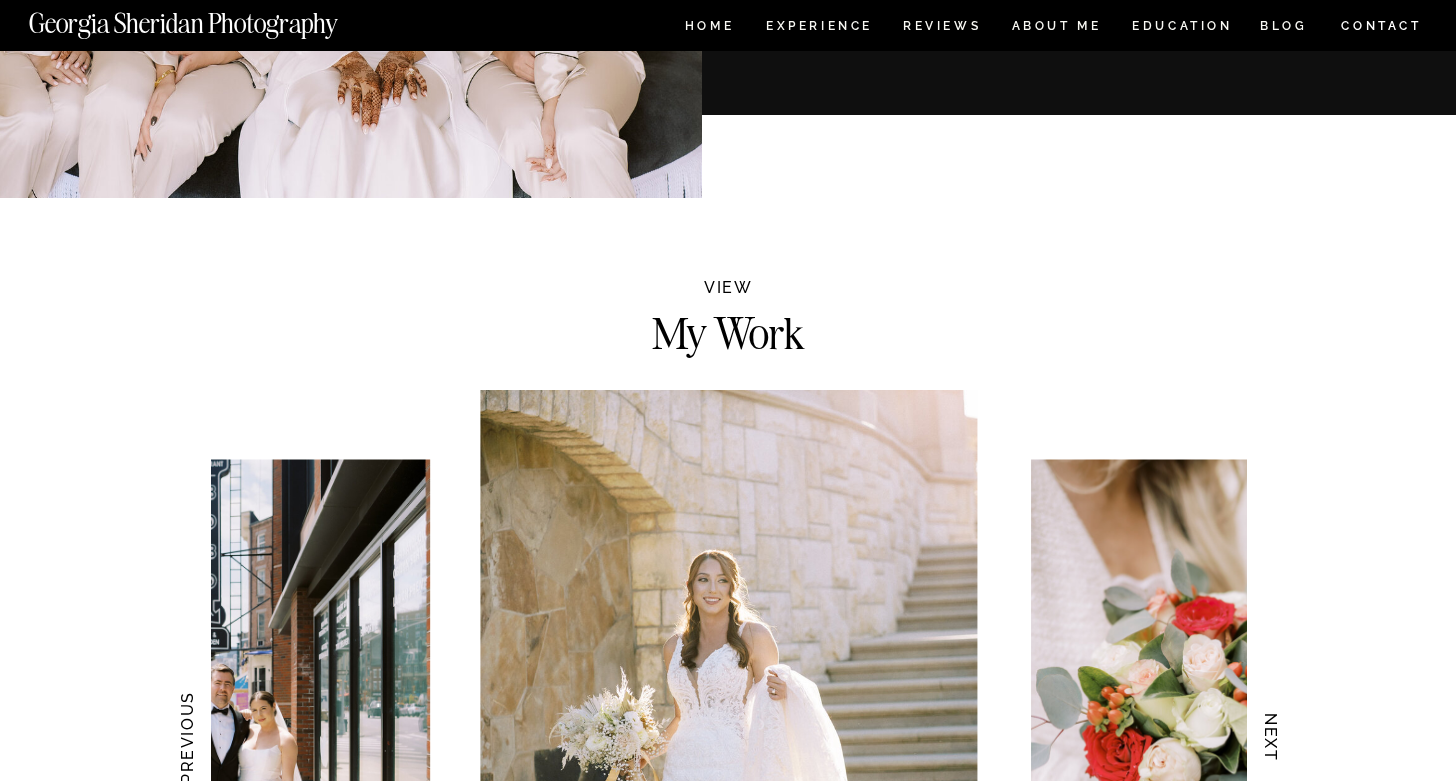 scroll, scrollTop: 1549, scrollLeft: 0, axis: vertical 